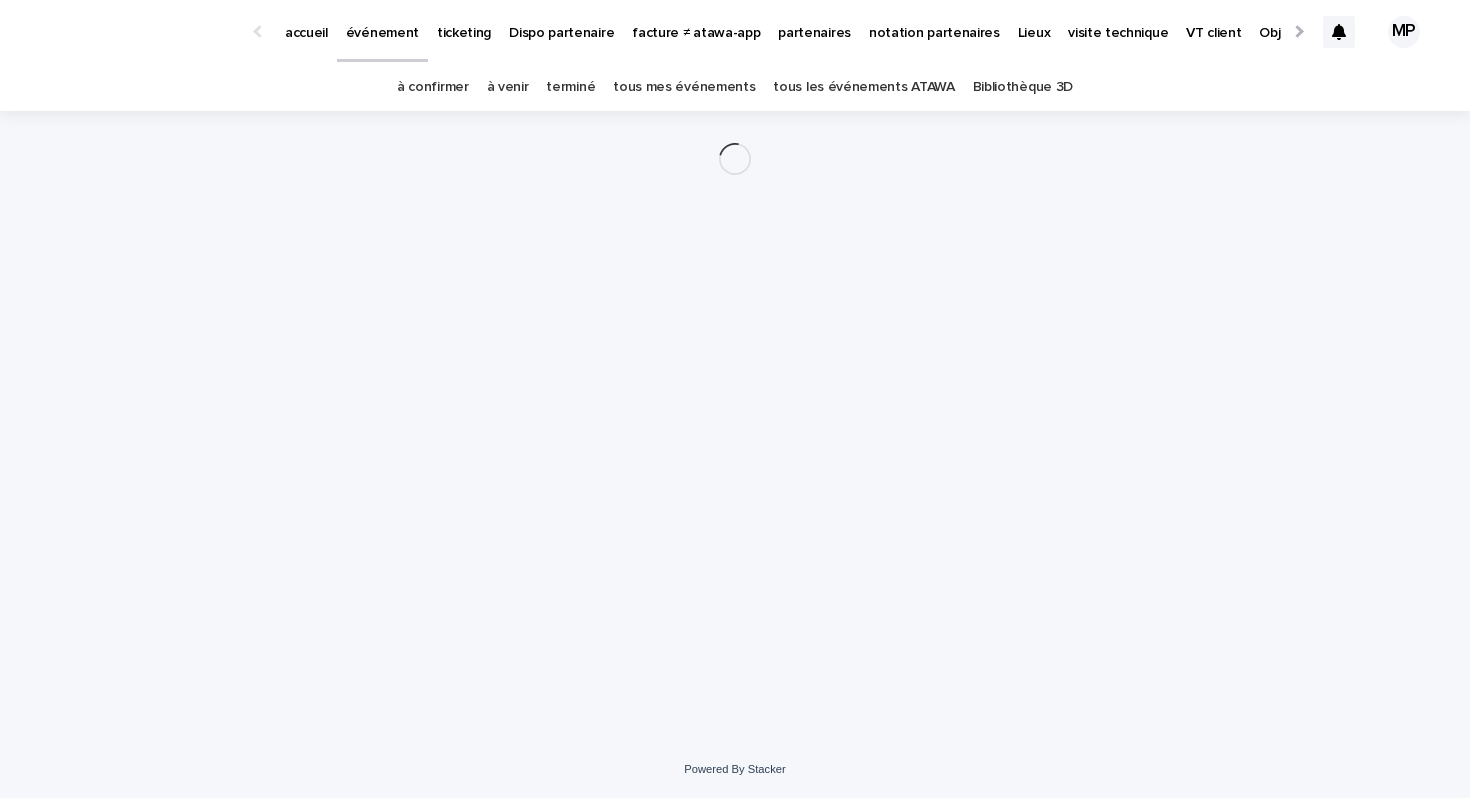 scroll, scrollTop: 0, scrollLeft: 0, axis: both 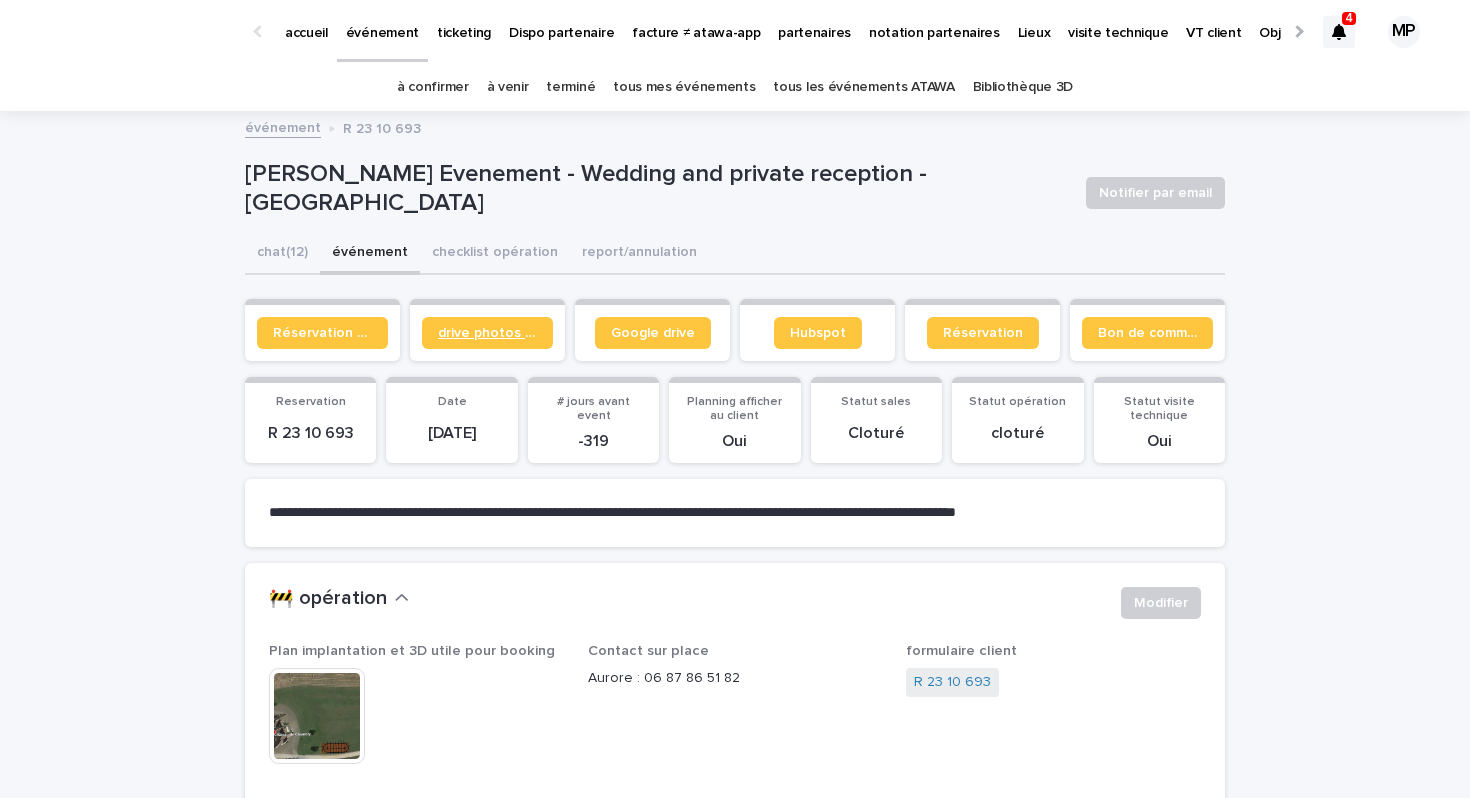 click on "drive photos coordinateur" at bounding box center [487, 333] 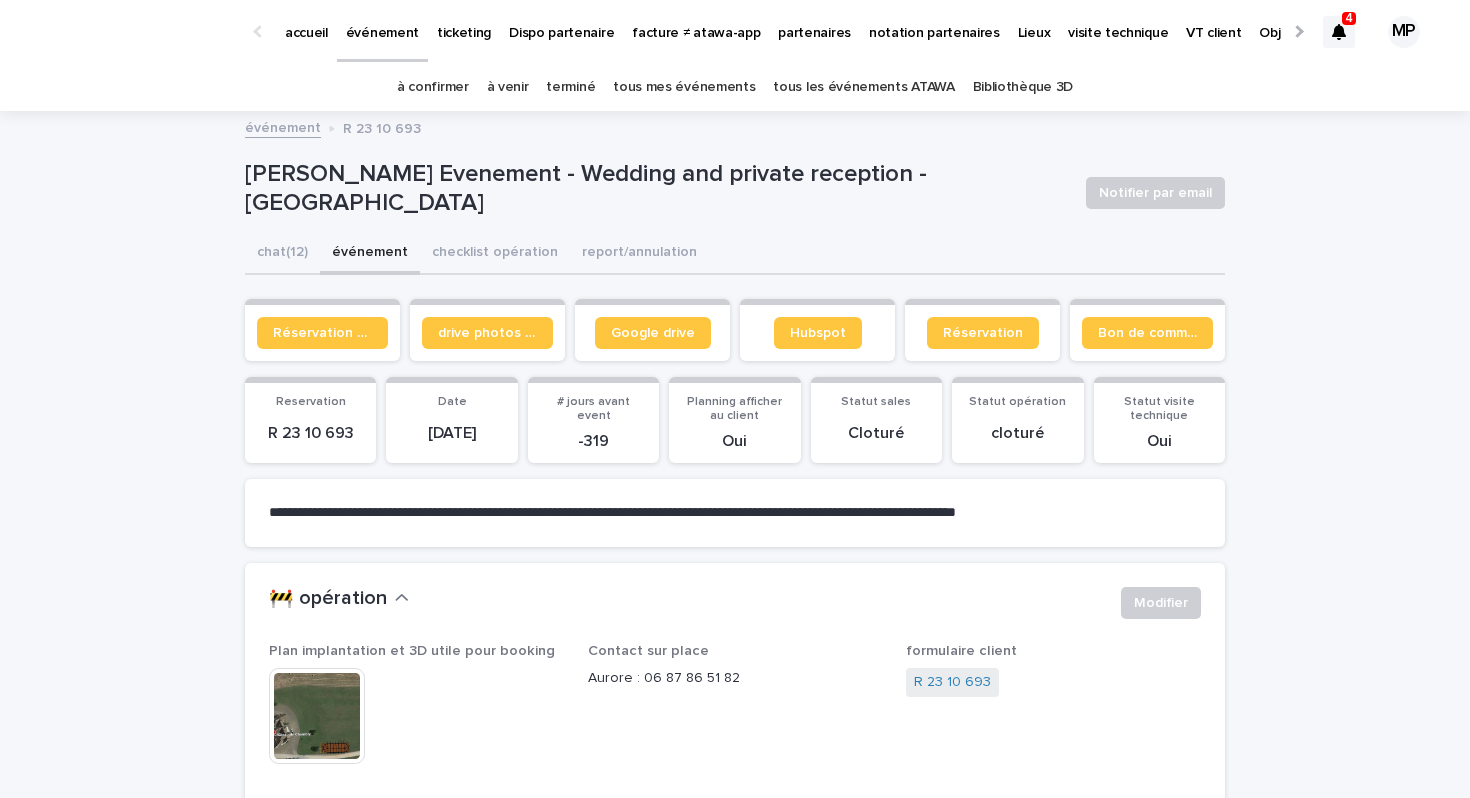 click on "partenaires" at bounding box center [814, 21] 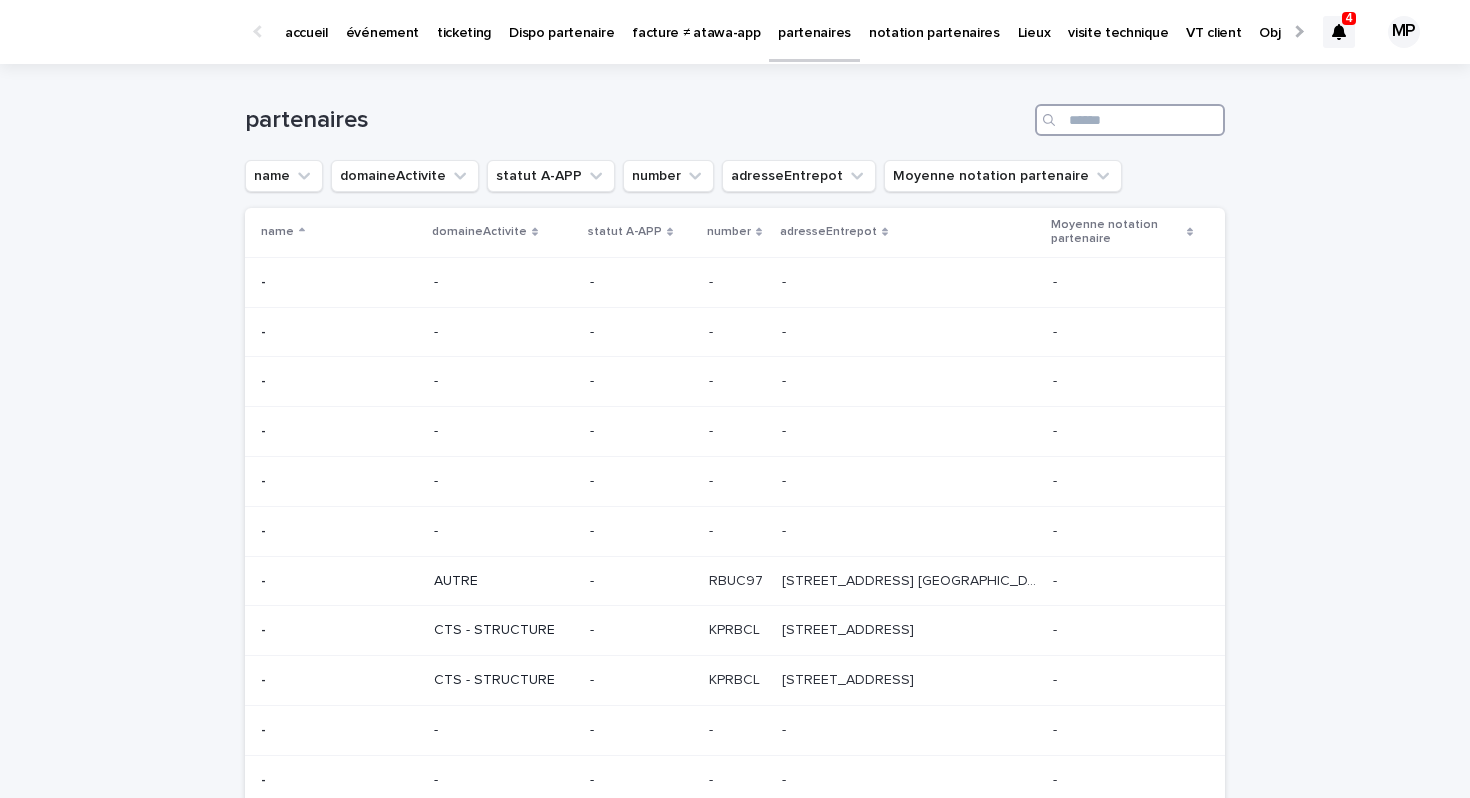 click at bounding box center [1130, 120] 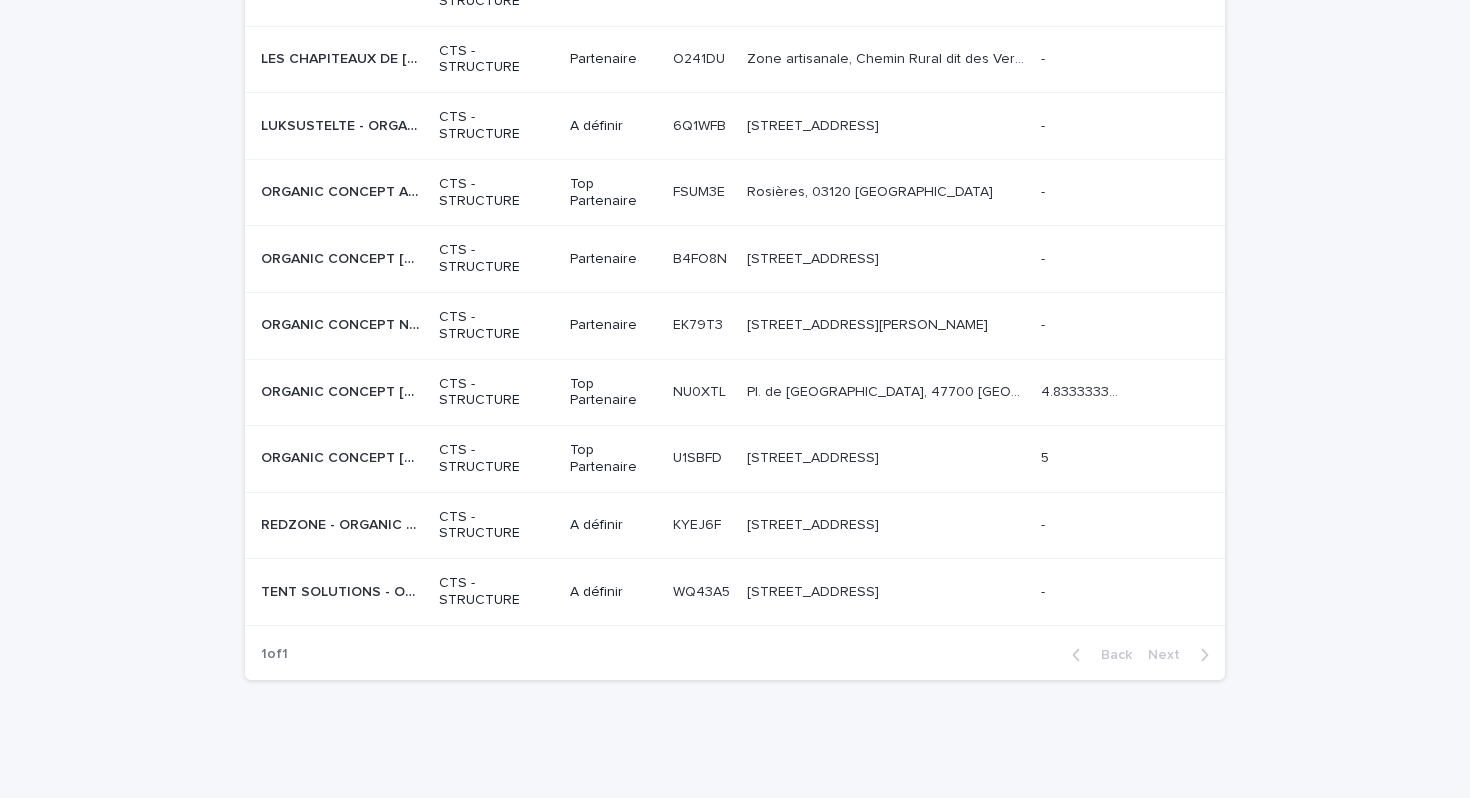 scroll, scrollTop: 770, scrollLeft: 0, axis: vertical 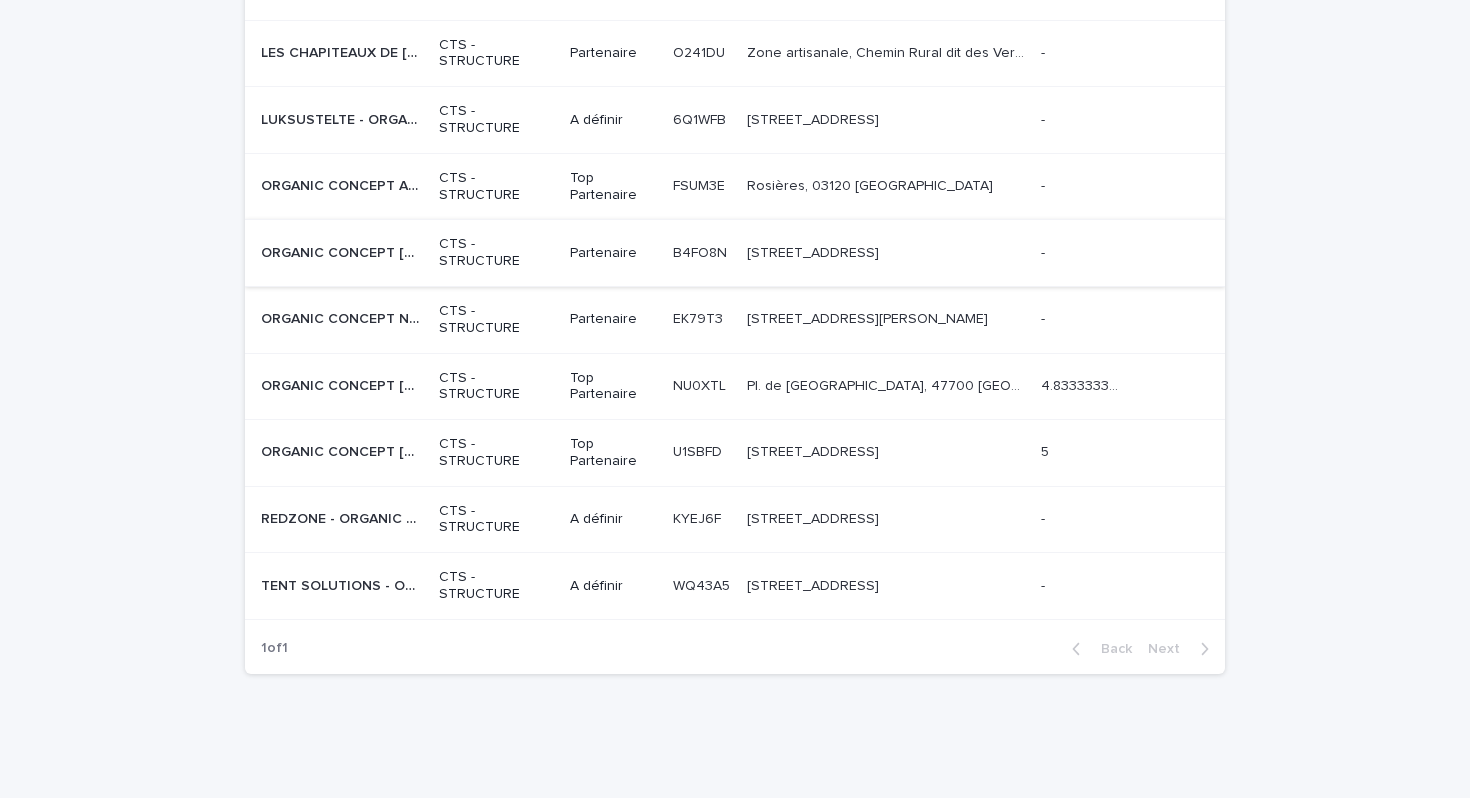 type on "**********" 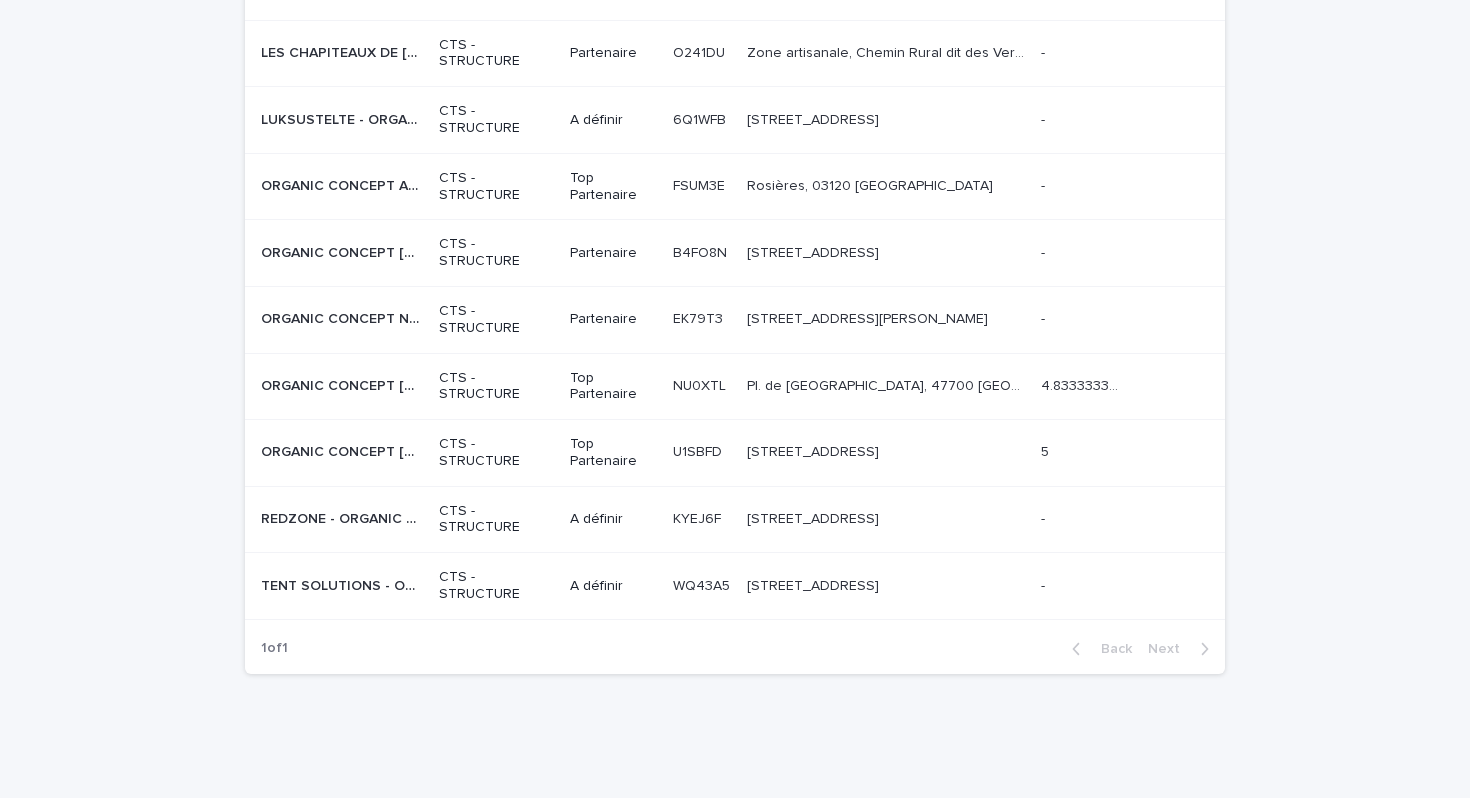 click on "ORGANIC CONCEPT [GEOGRAPHIC_DATA] (siège)" at bounding box center (344, 251) 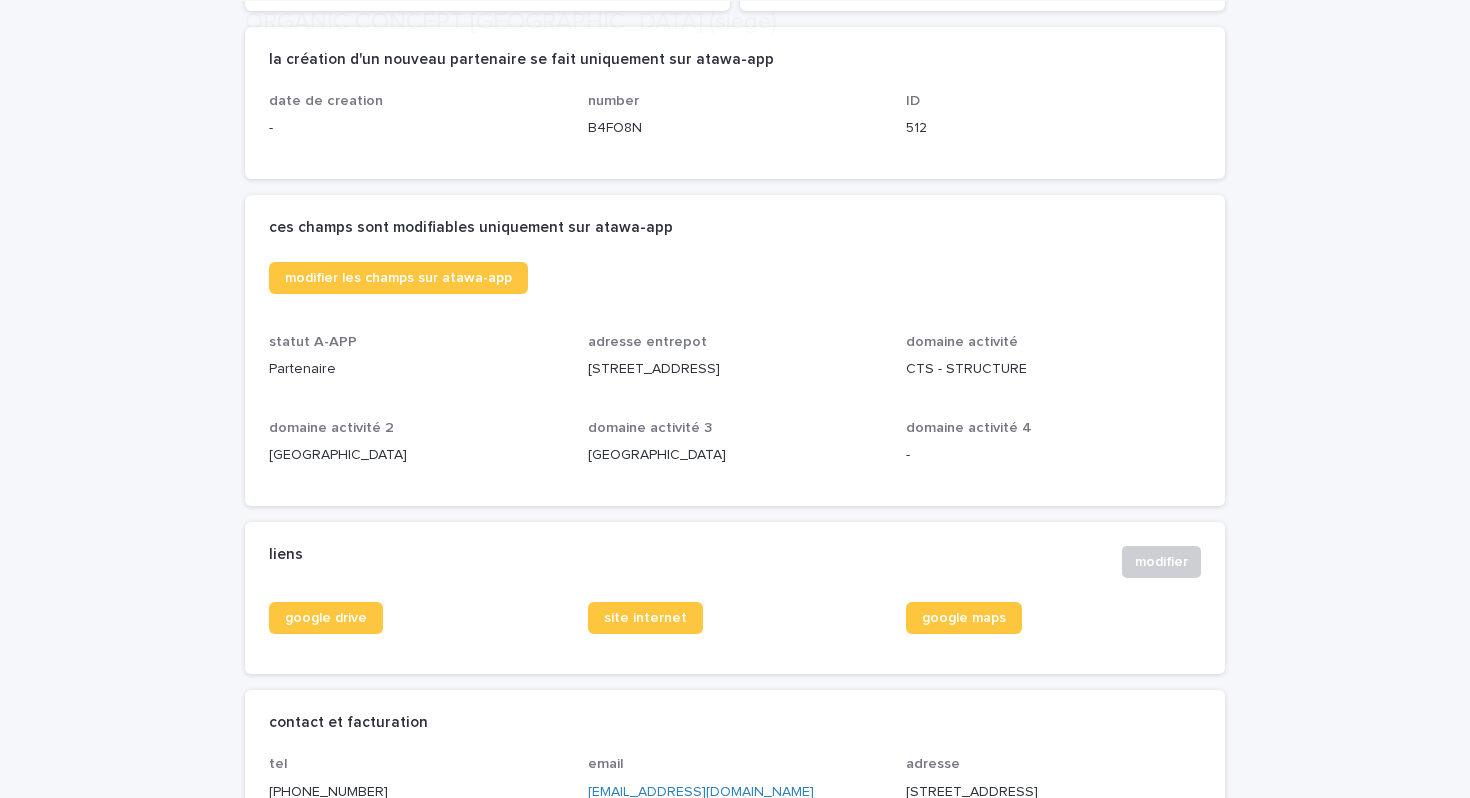 scroll, scrollTop: 358, scrollLeft: 0, axis: vertical 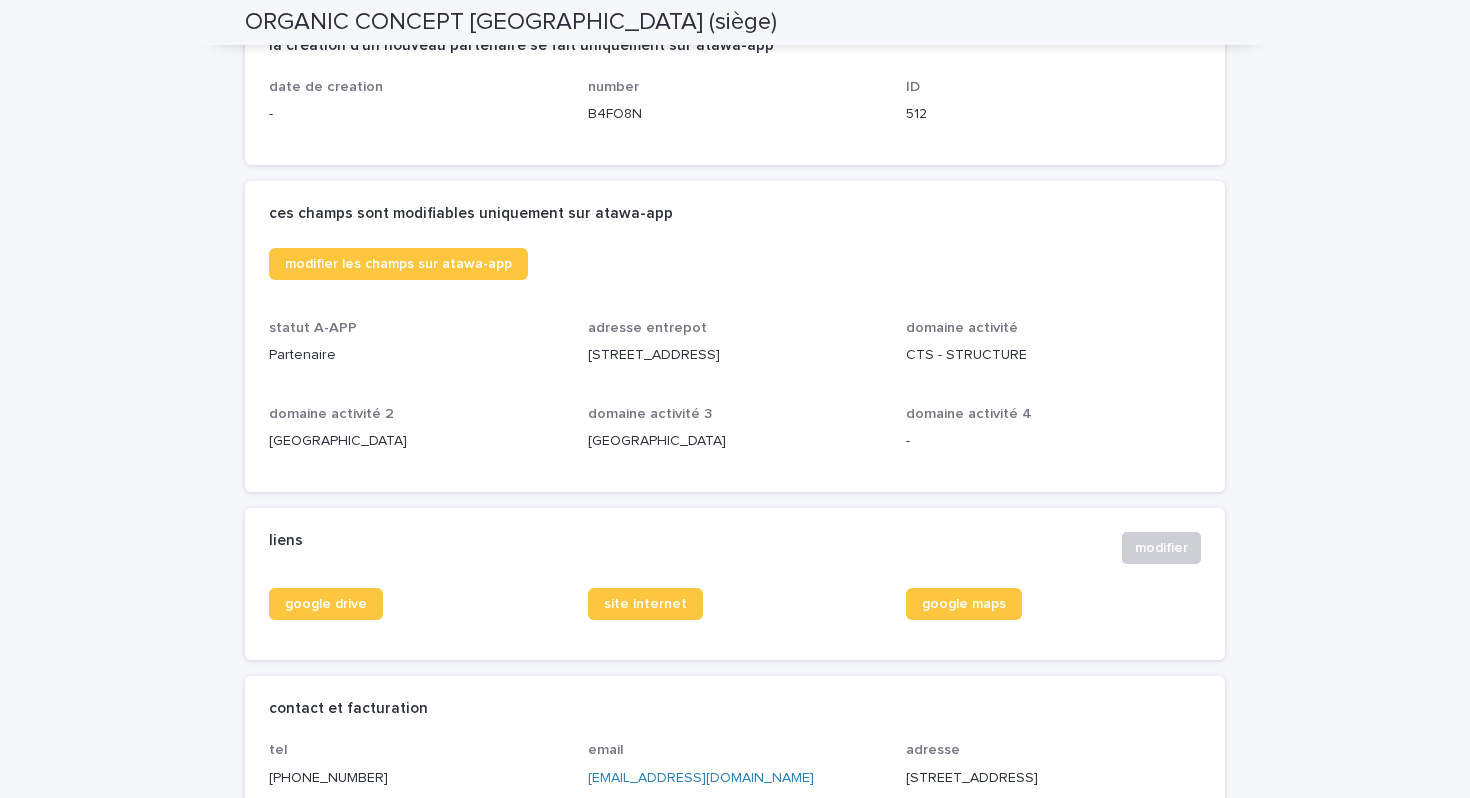 click on "[STREET_ADDRESS]" at bounding box center (735, 355) 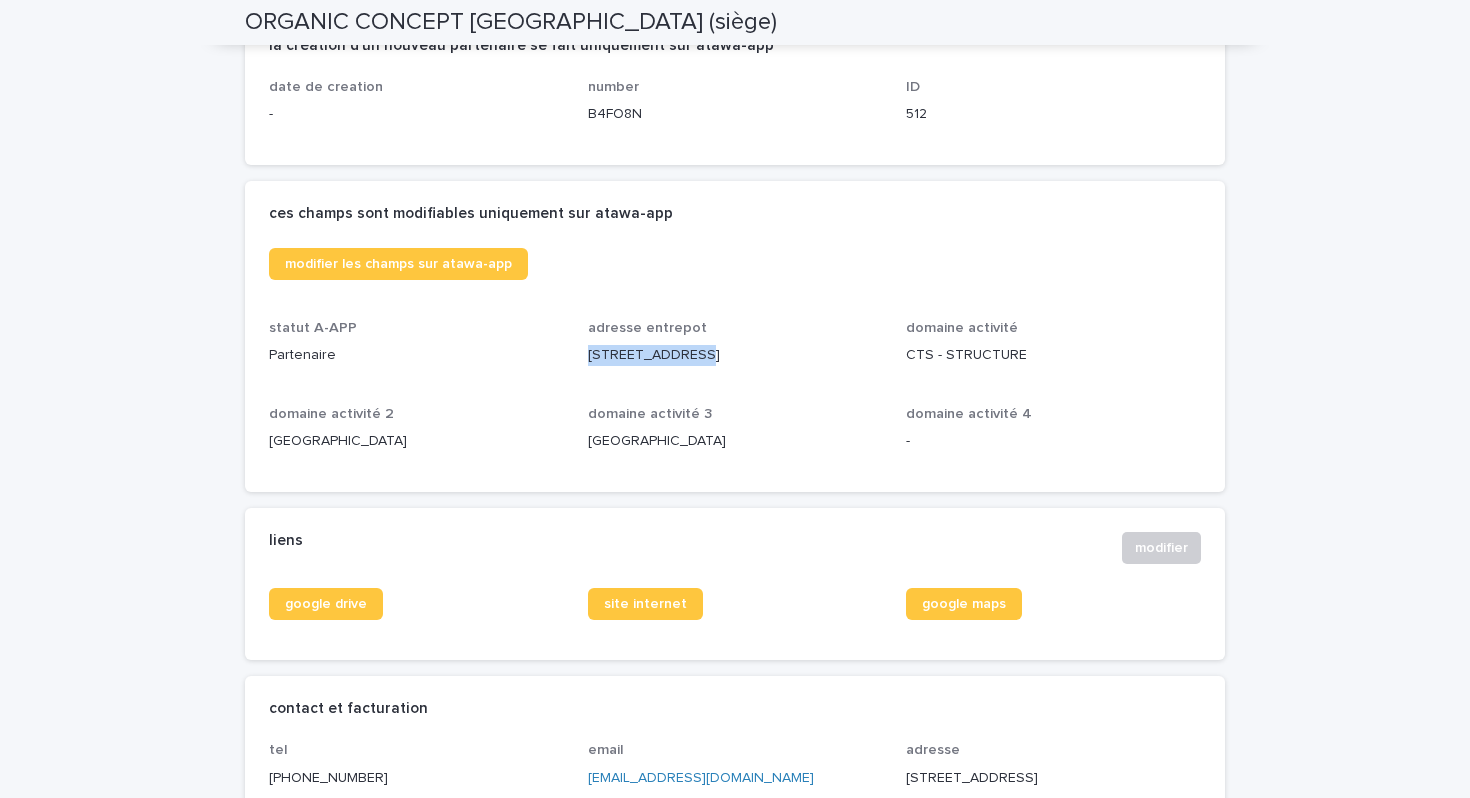 click on "[STREET_ADDRESS]" at bounding box center (735, 355) 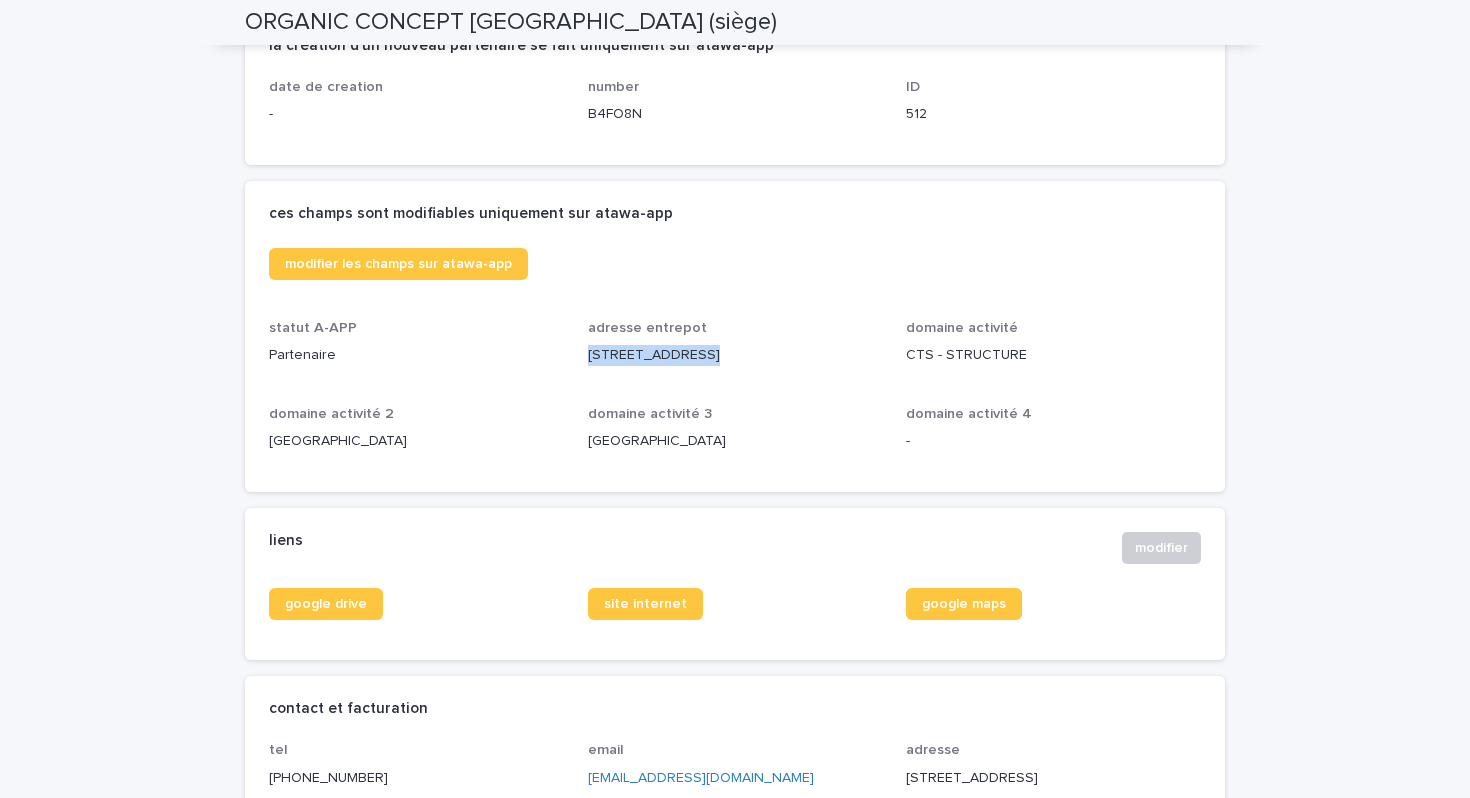 click on "[STREET_ADDRESS]" at bounding box center (735, 355) 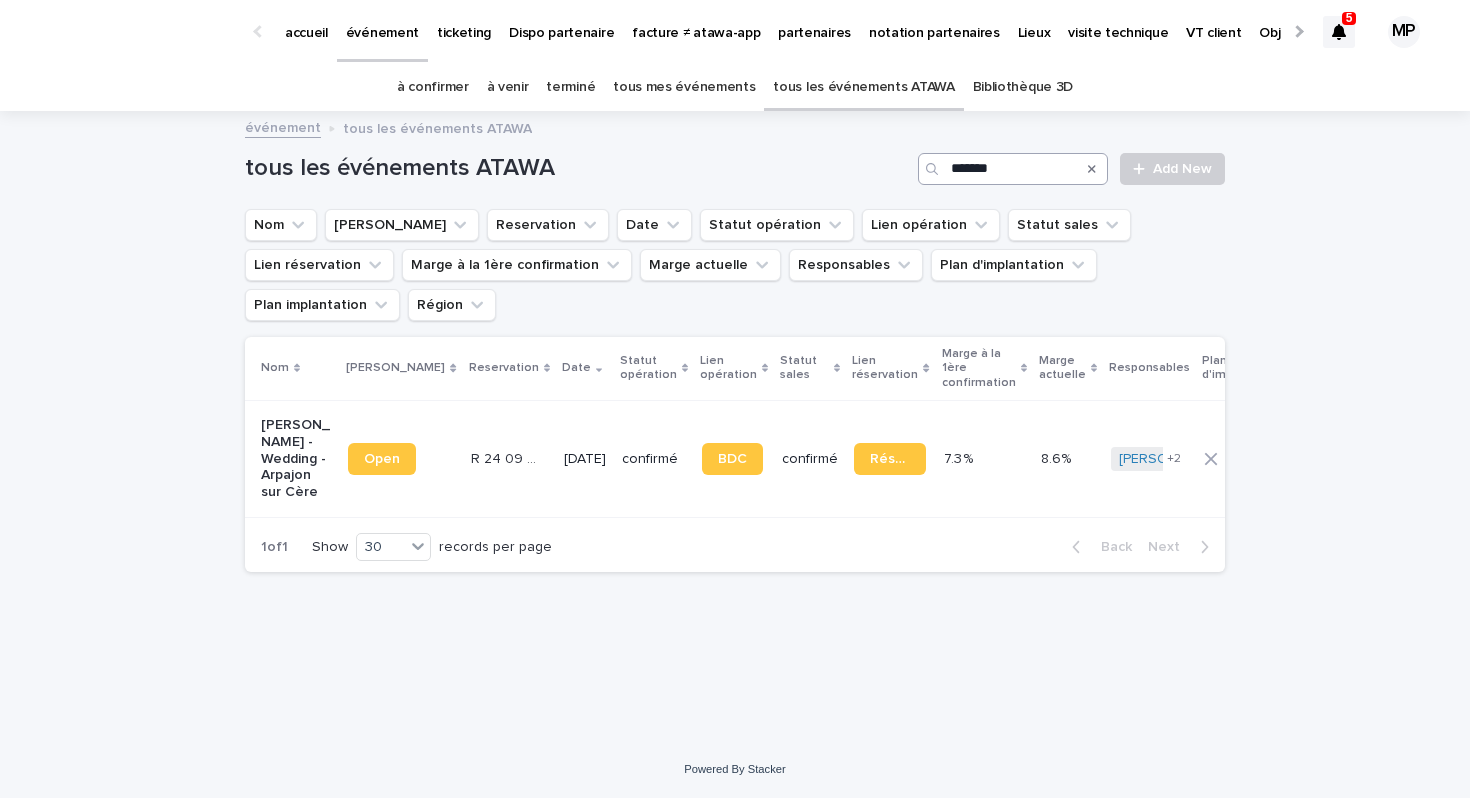 scroll, scrollTop: 0, scrollLeft: 0, axis: both 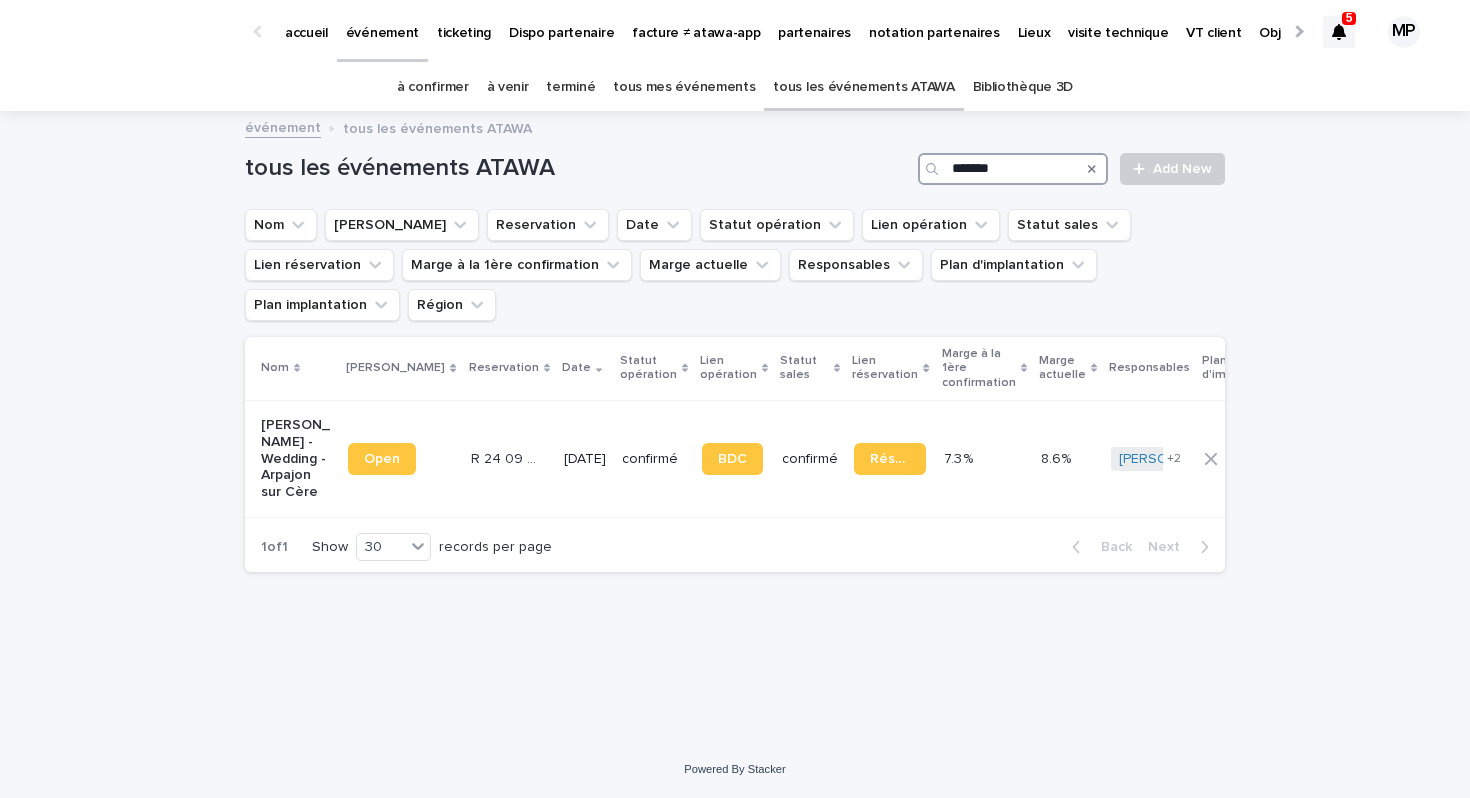click on "*******" at bounding box center (1013, 169) 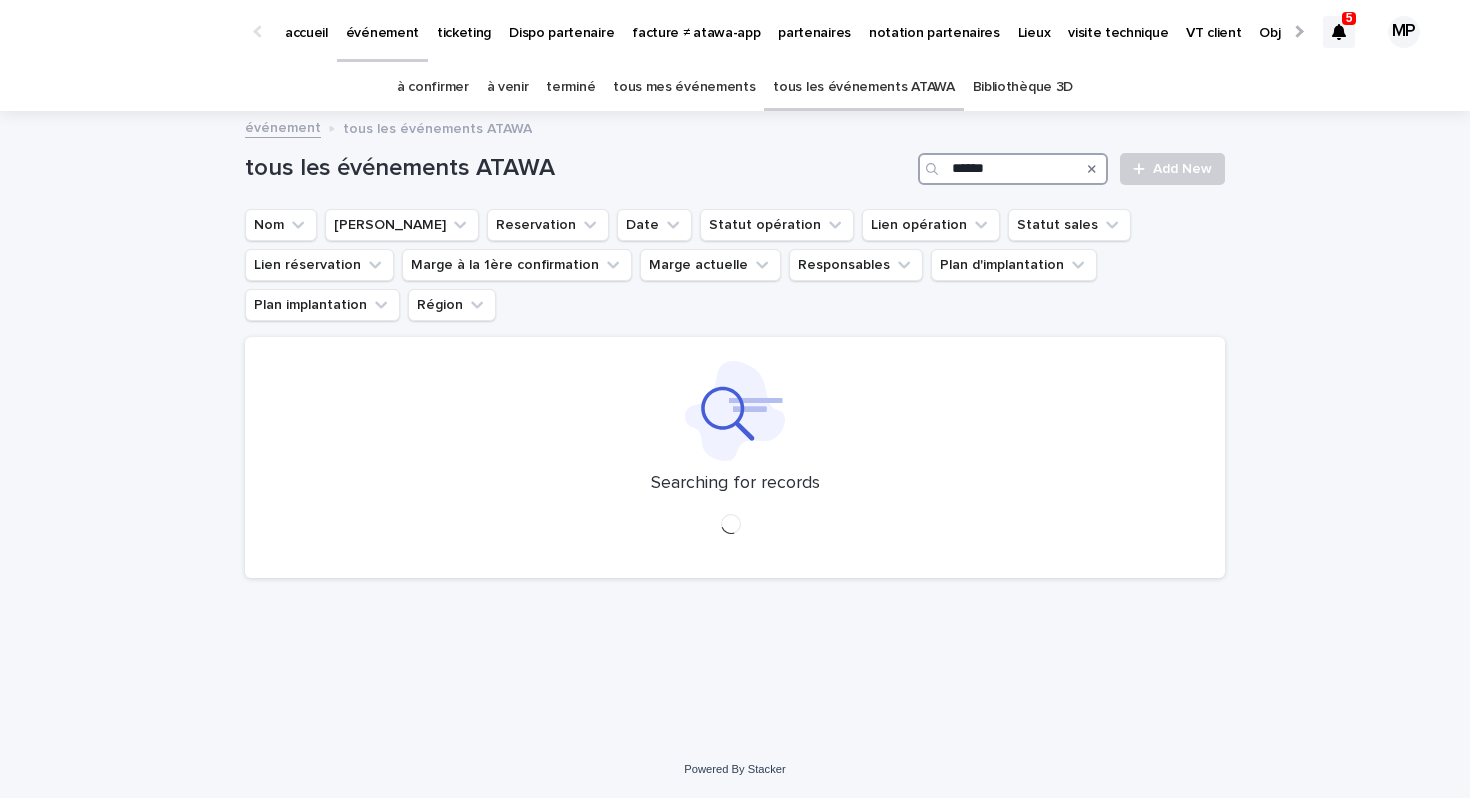 type on "*******" 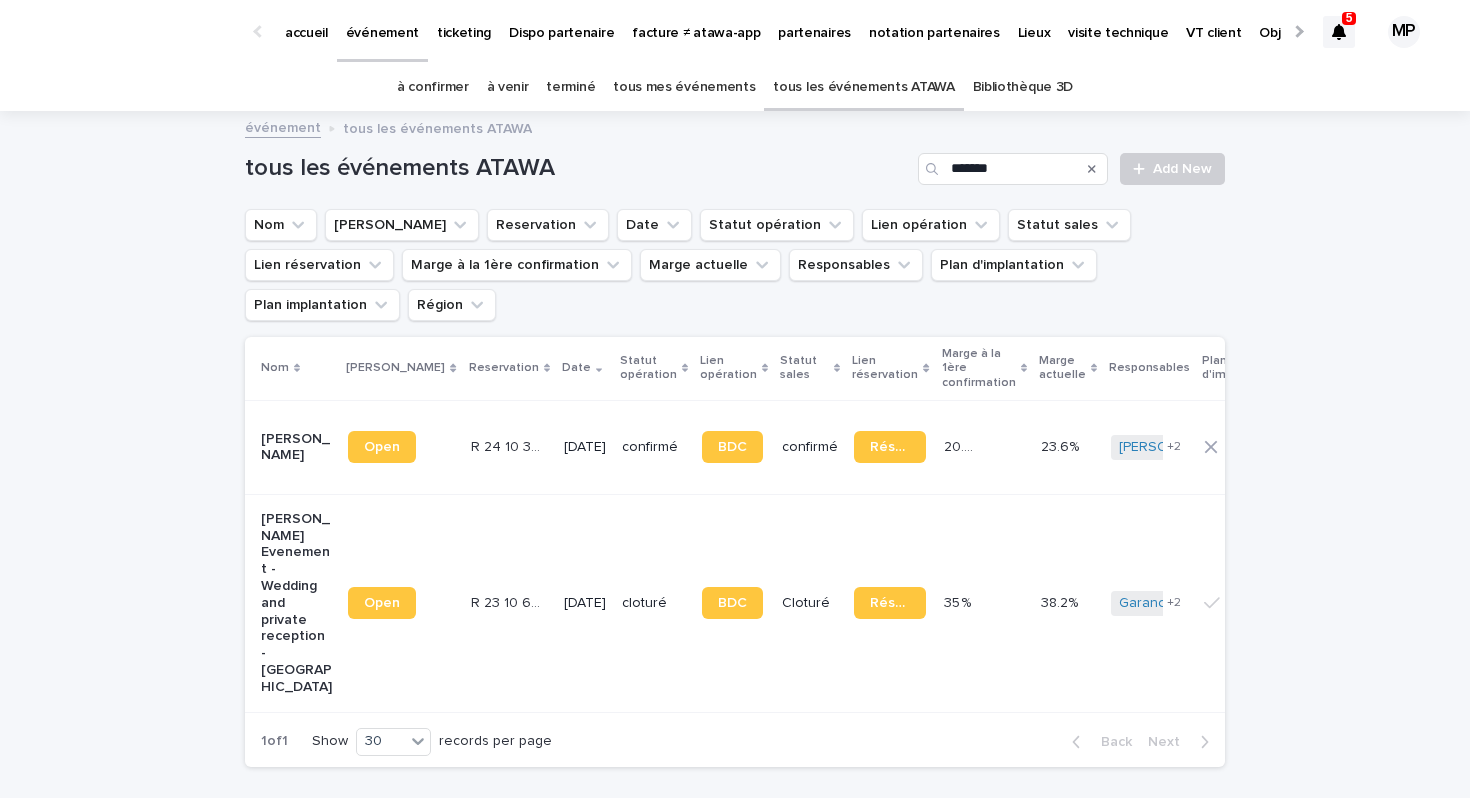 click on "Benjamin Mas - Mariage - Chambly" at bounding box center [296, 448] 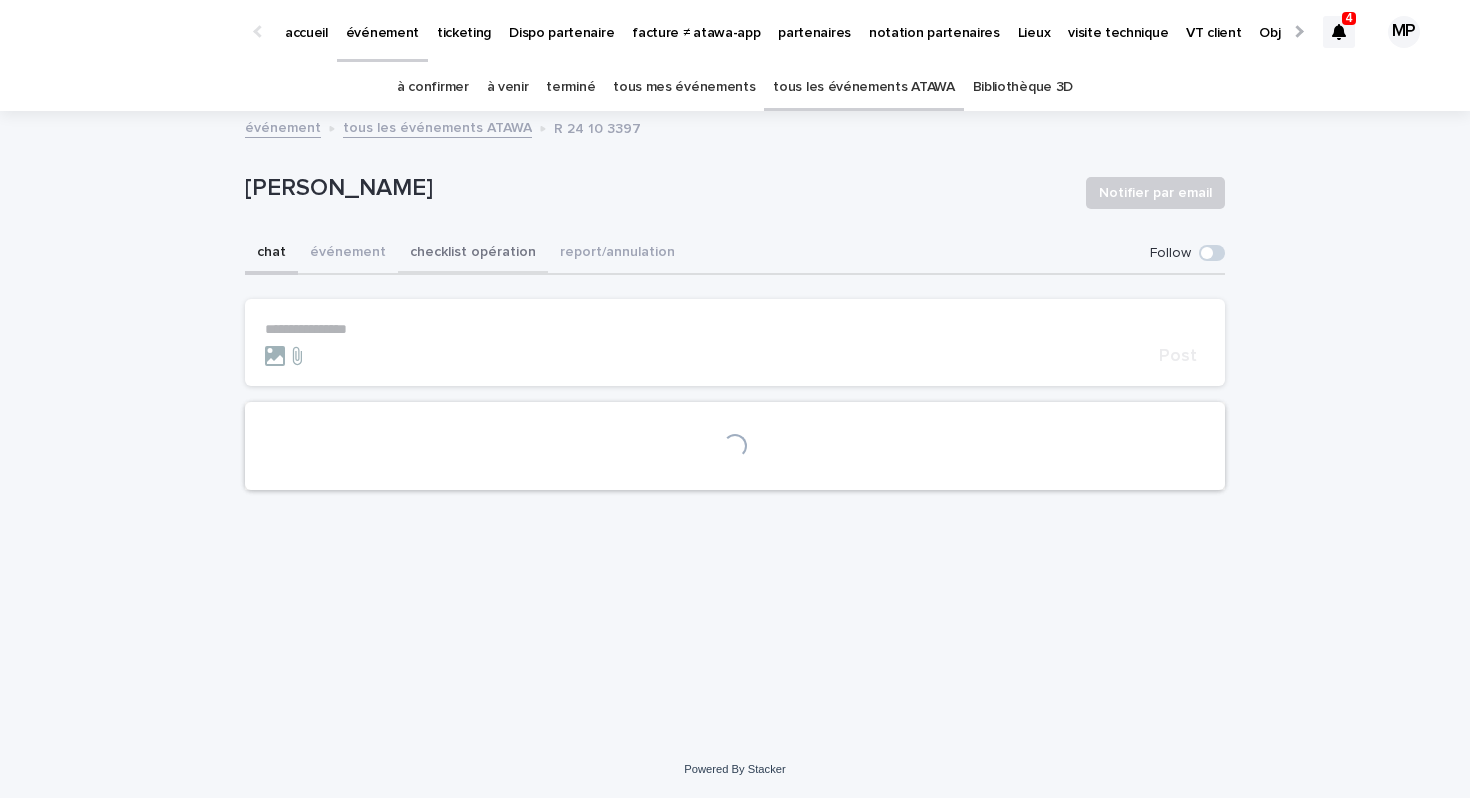click on "checklist opération" at bounding box center (473, 254) 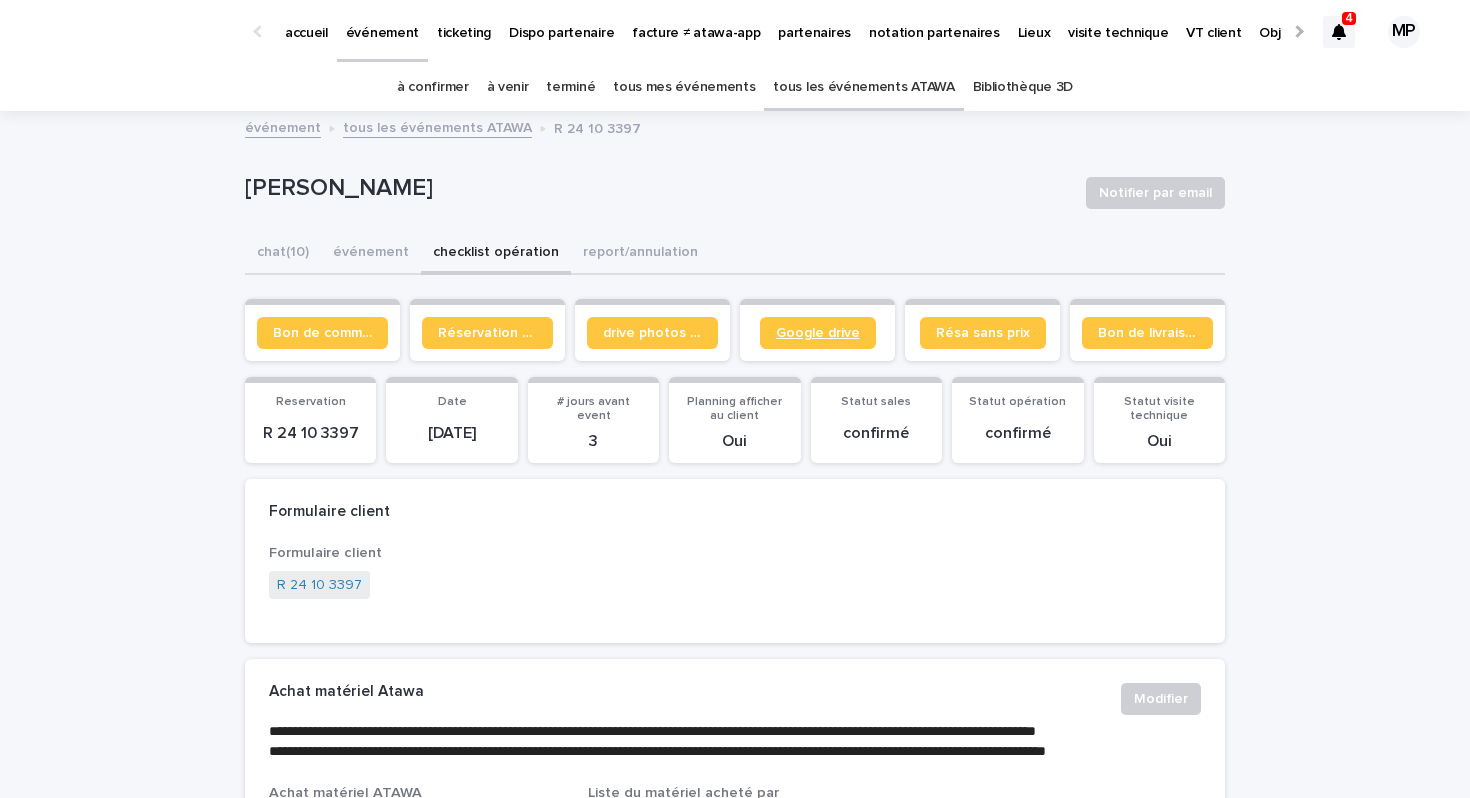 click on "Google drive" at bounding box center (818, 333) 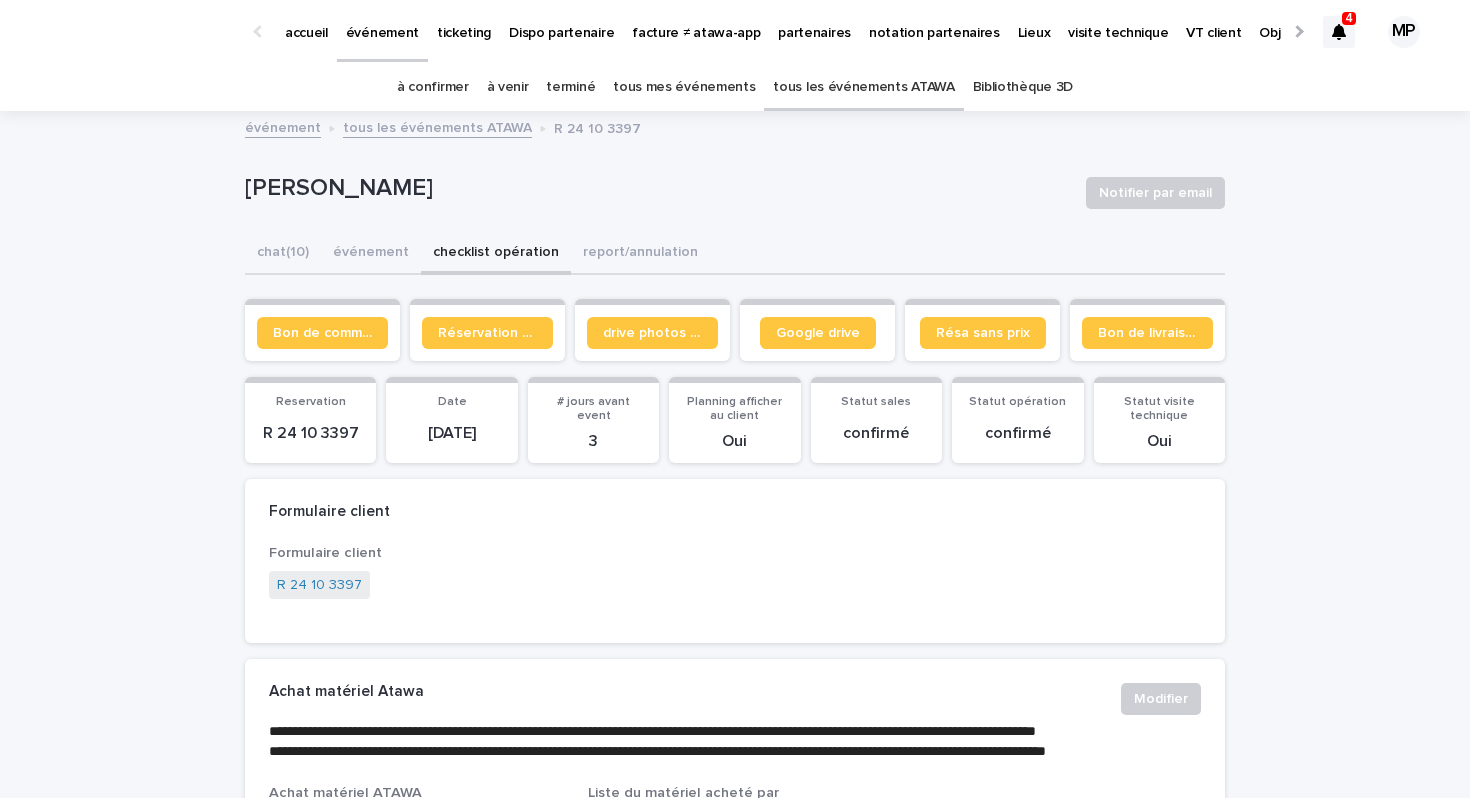 click on "événement tous les événements ATAWA R 24 10 3397" at bounding box center (735, 129) 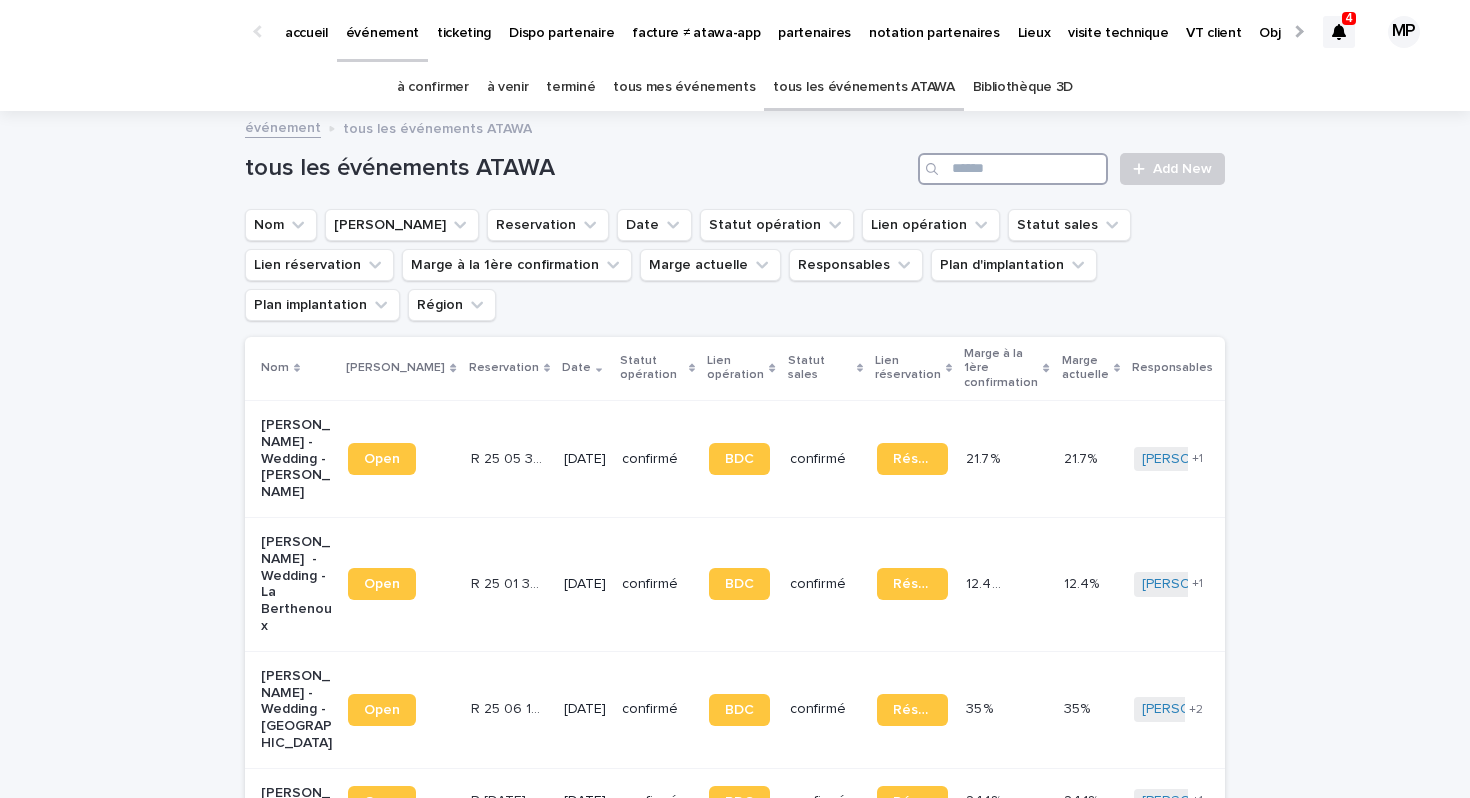 click at bounding box center (1013, 169) 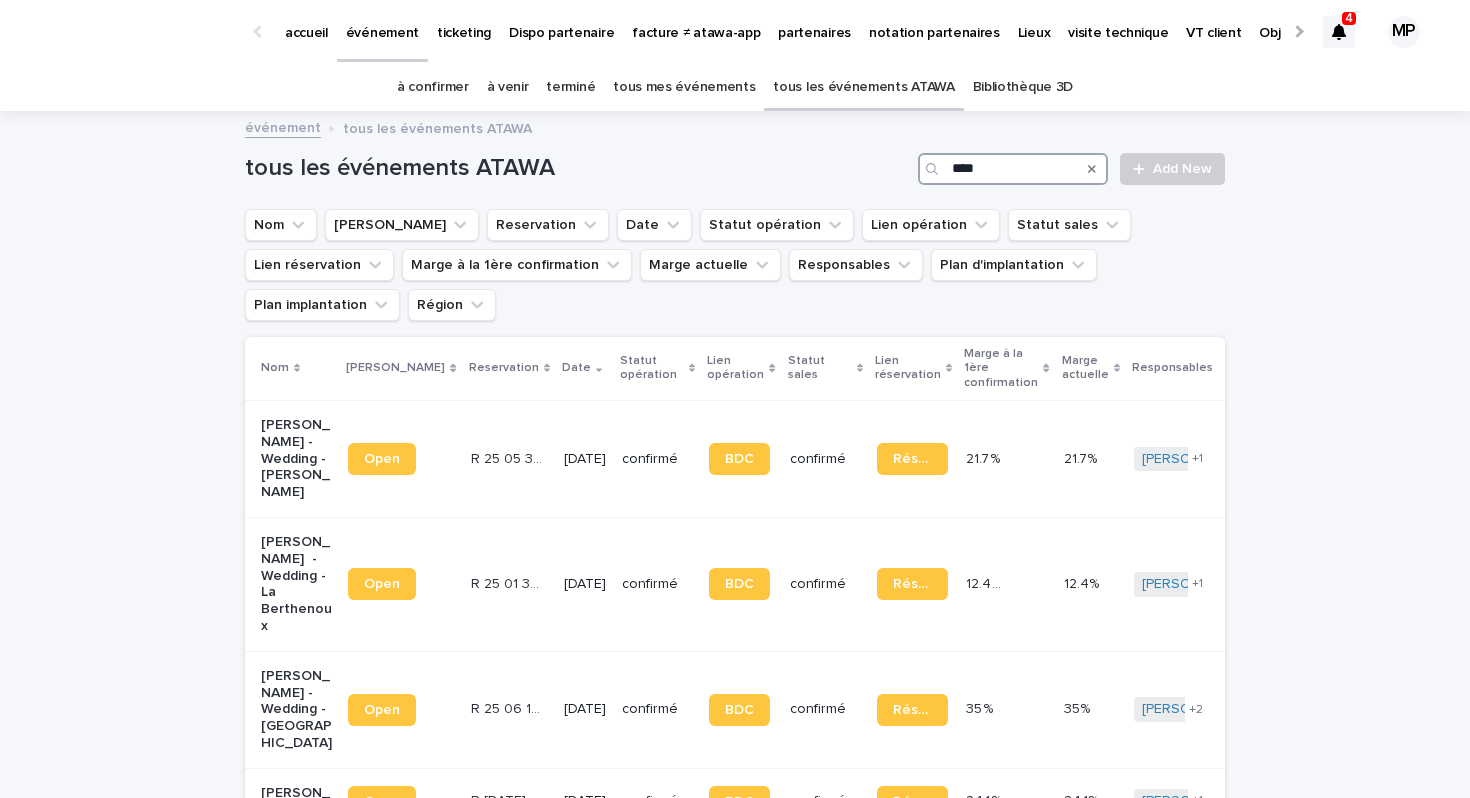 type on "*****" 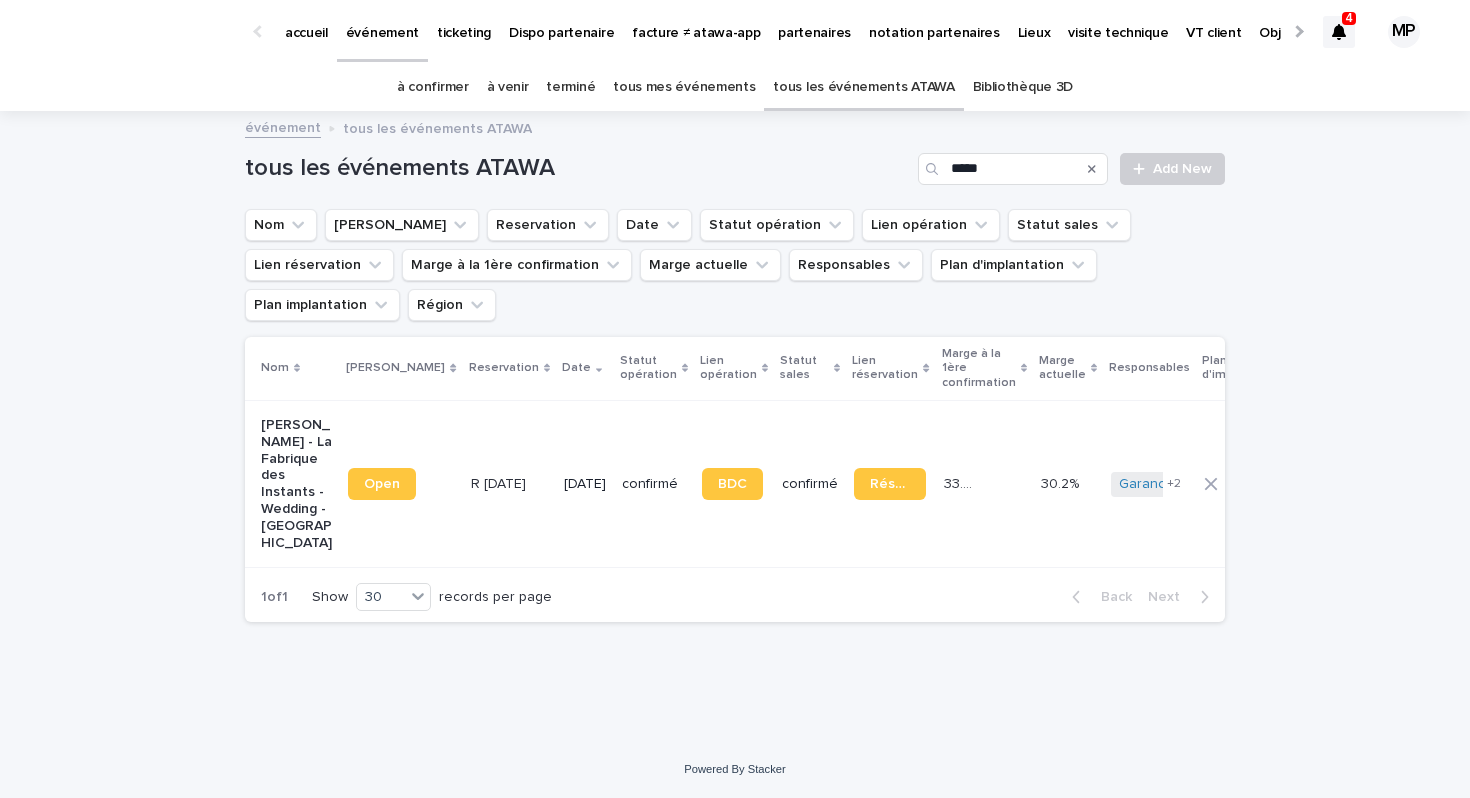 click on "Pauline Loheac - La Fabrique des Instants - Wedding - Saint Hymer" at bounding box center (296, 484) 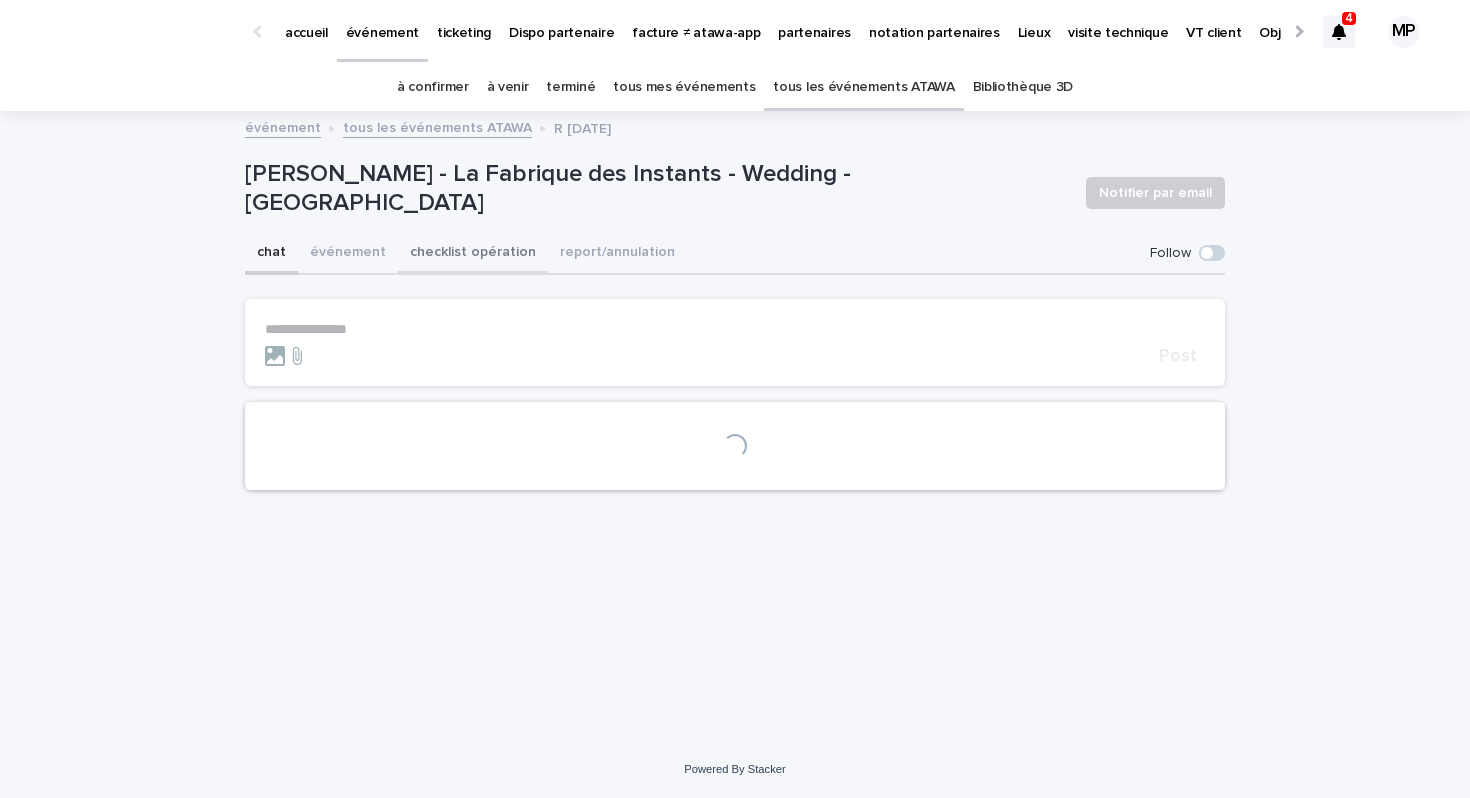 click on "checklist opération" at bounding box center (473, 254) 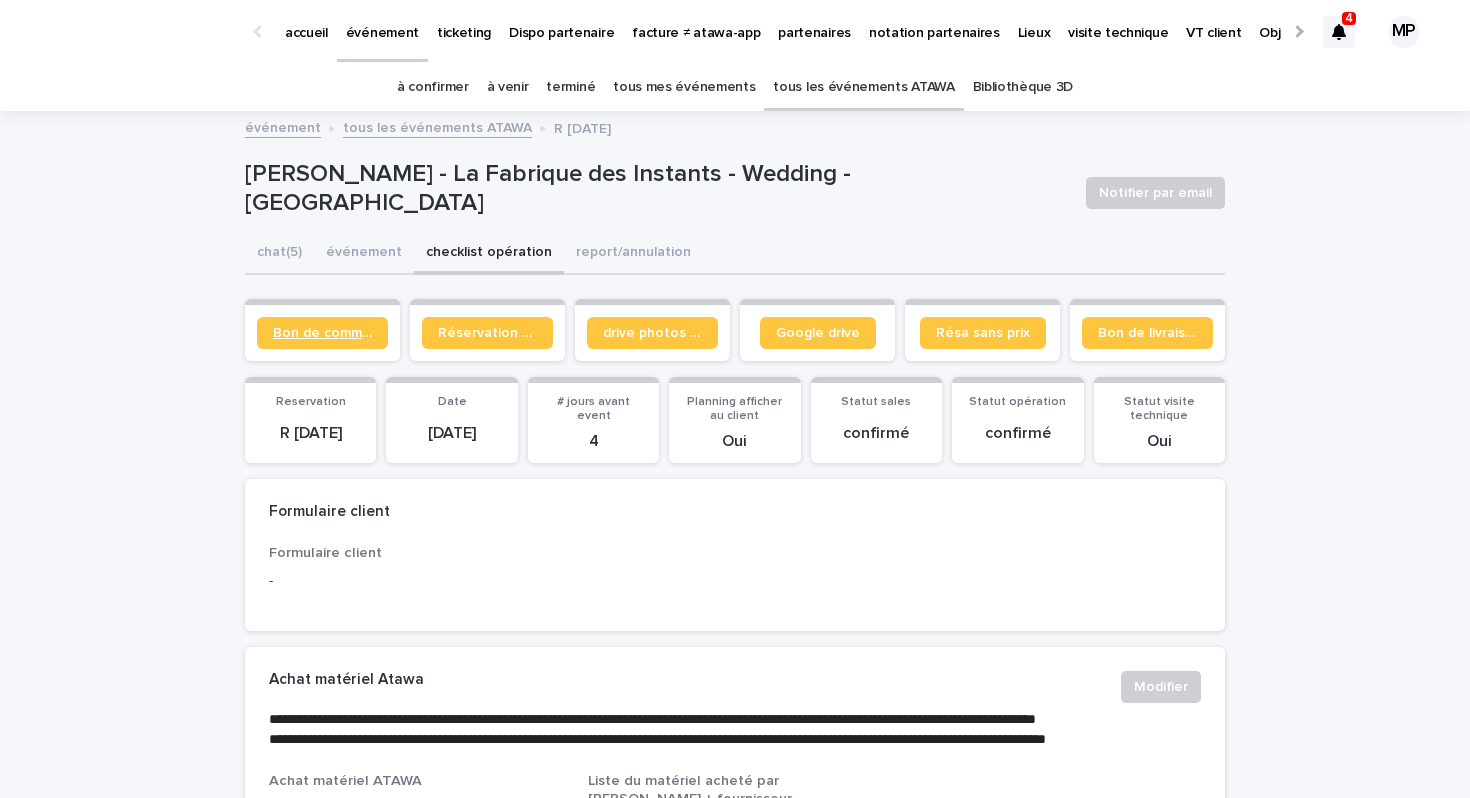 click on "Bon de commande" at bounding box center [322, 333] 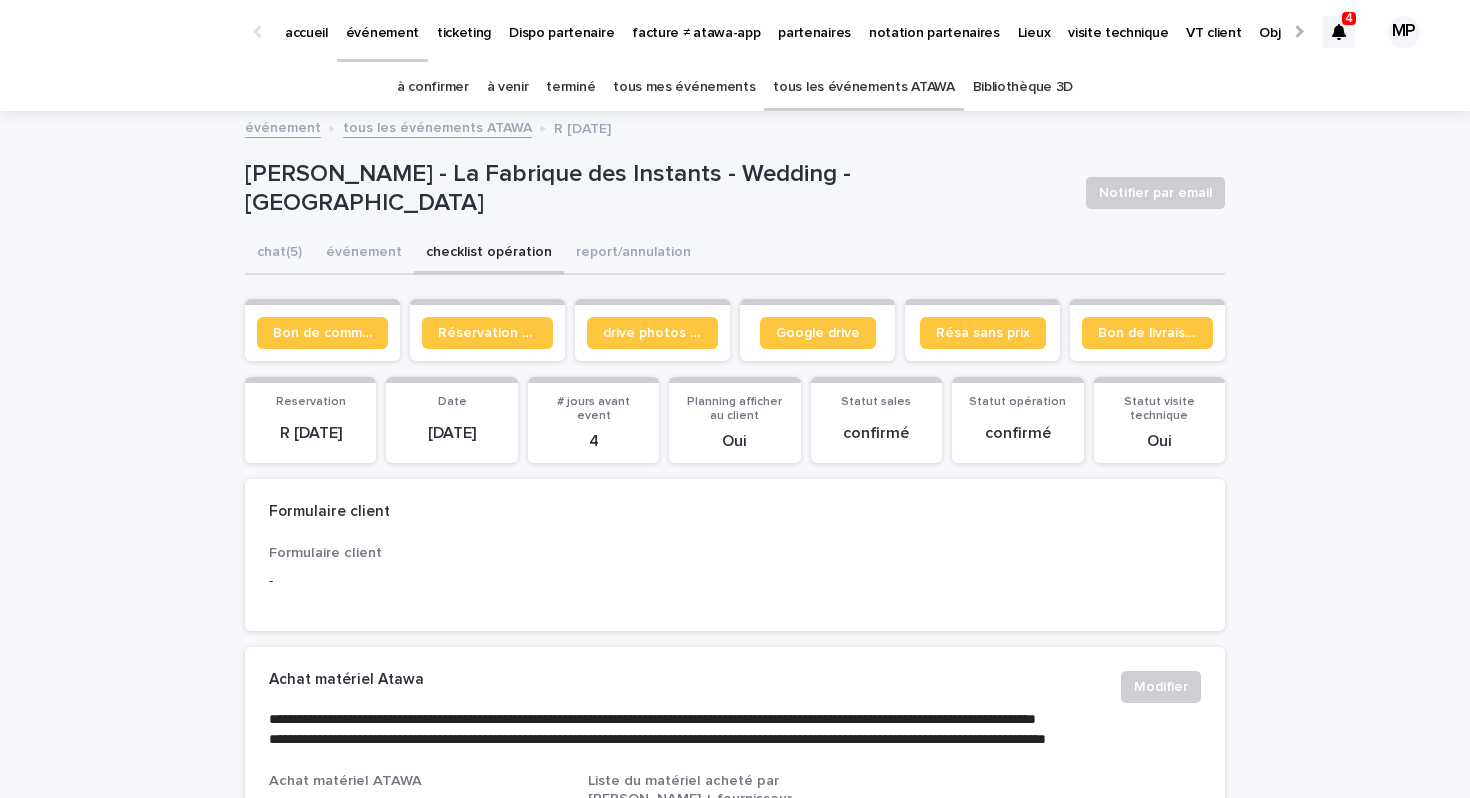 click on "**********" at bounding box center [735, 1422] 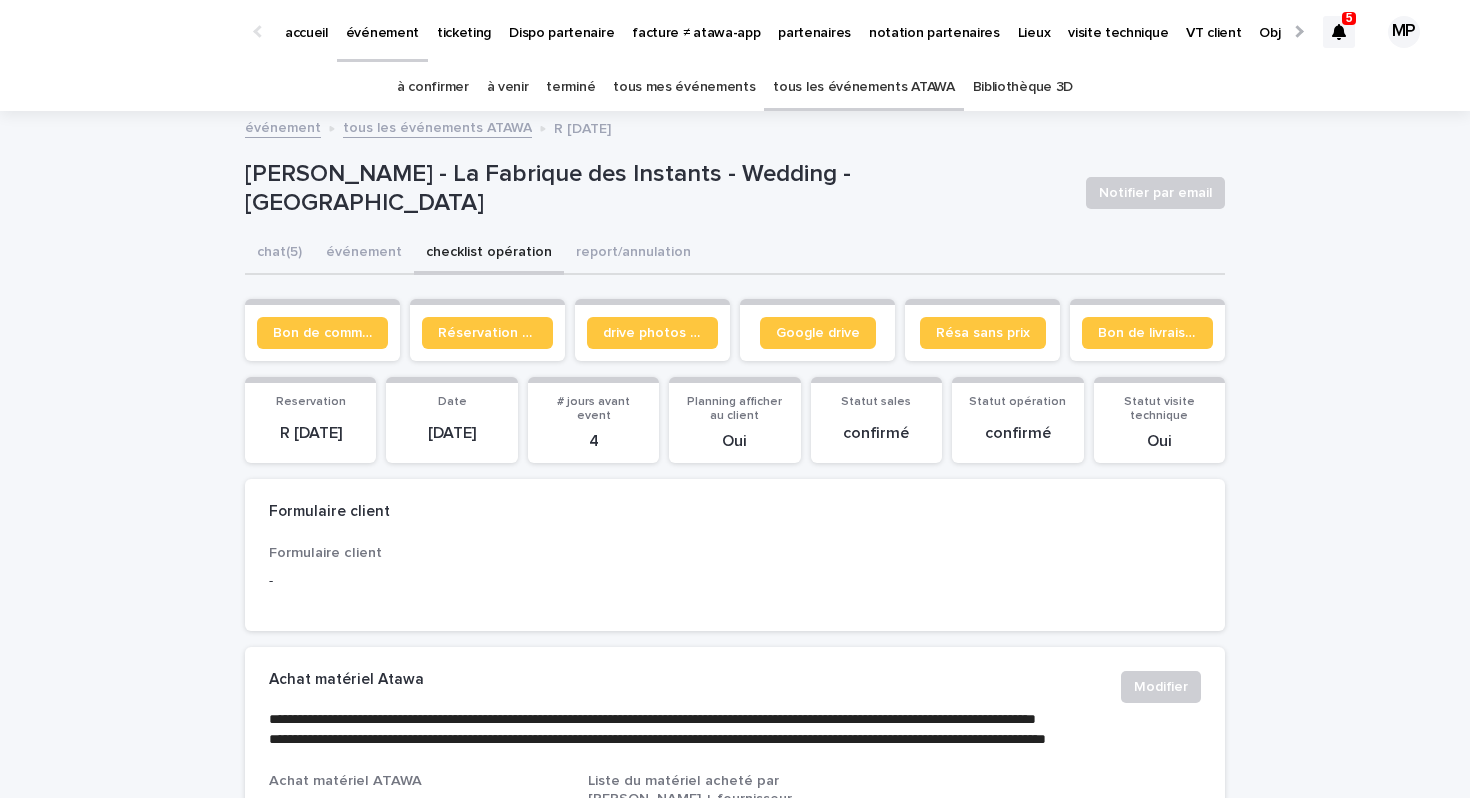 click on "chat  (5)" at bounding box center (279, 254) 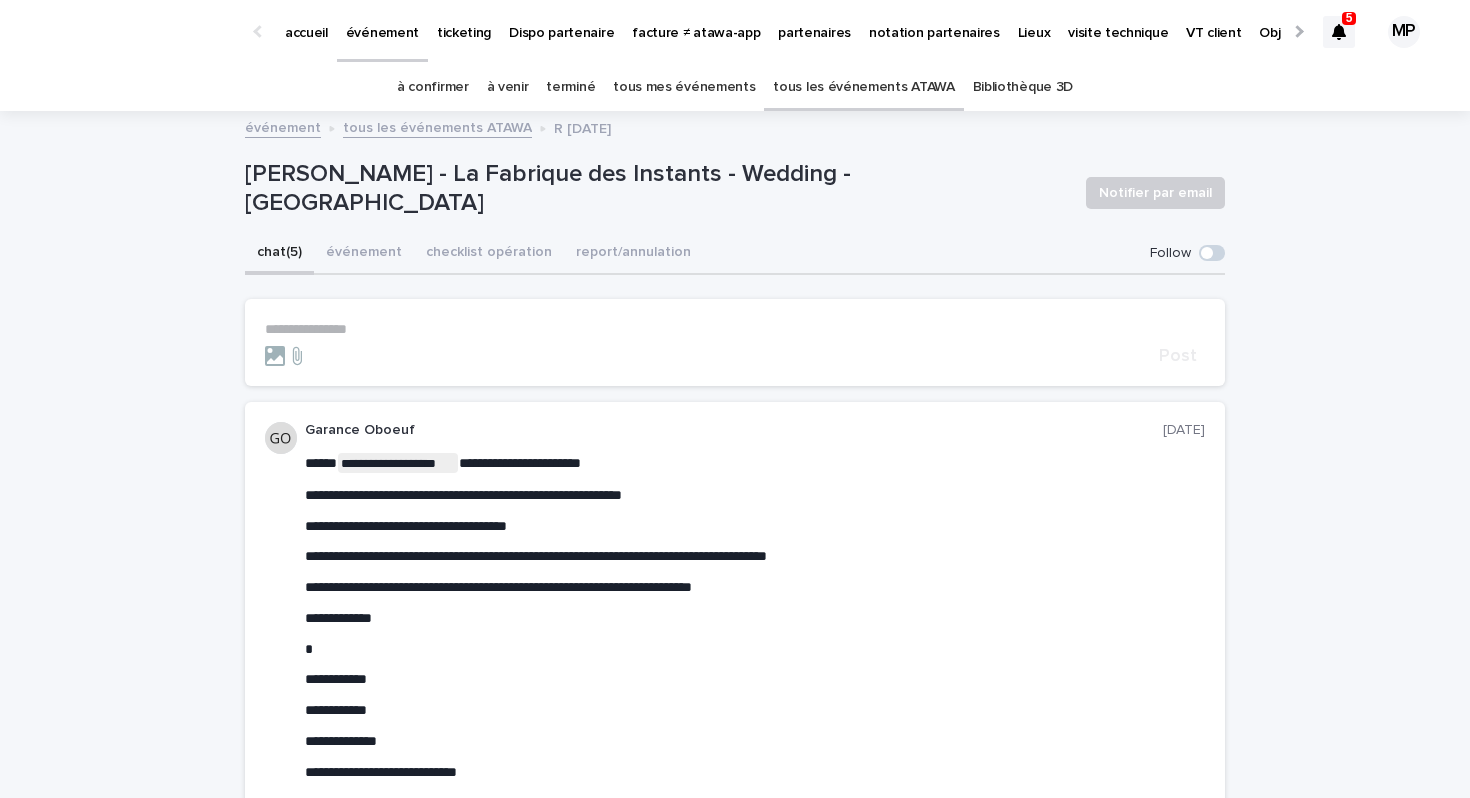 click on "tous les événements ATAWA" at bounding box center (863, 87) 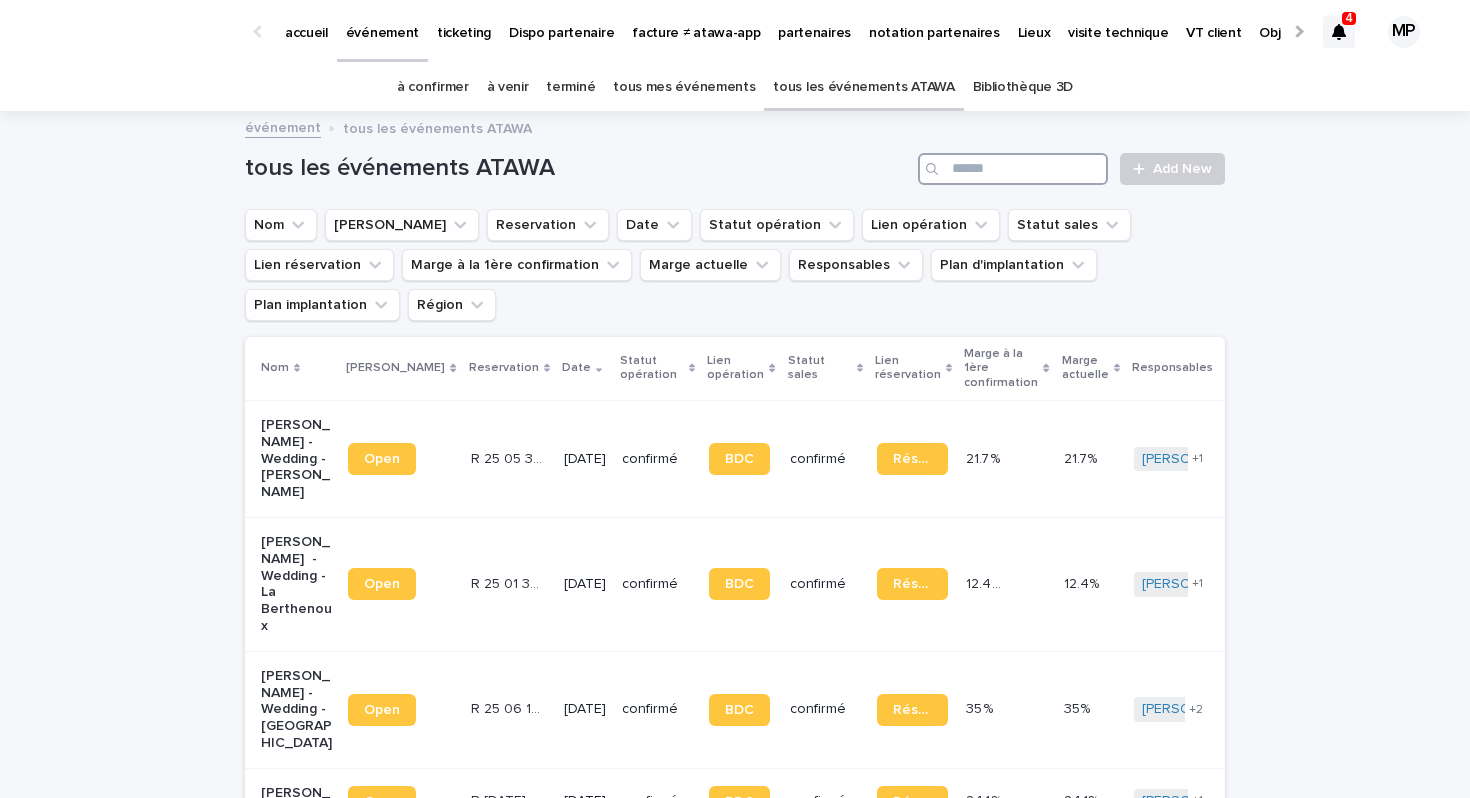click at bounding box center (1013, 169) 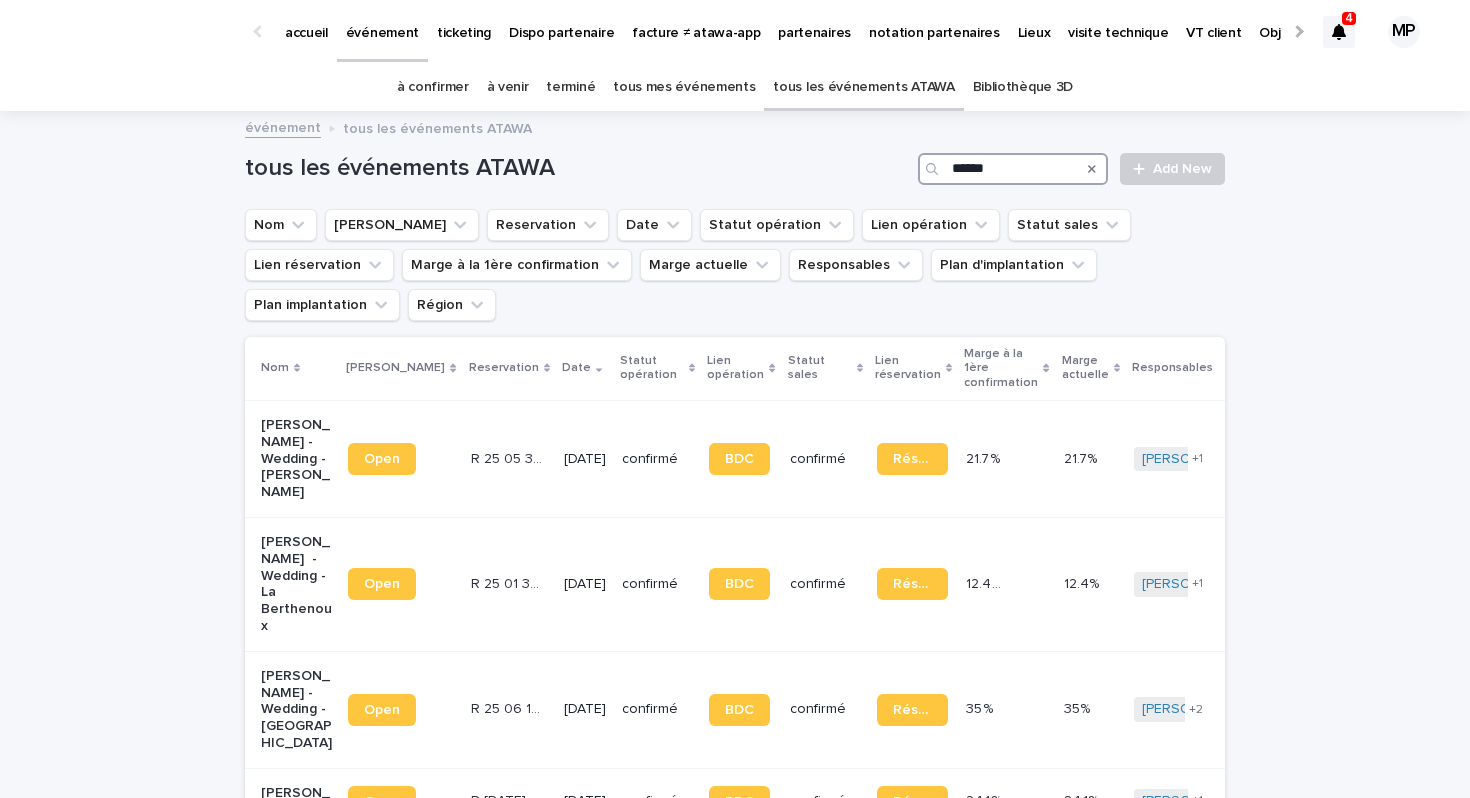 type on "*******" 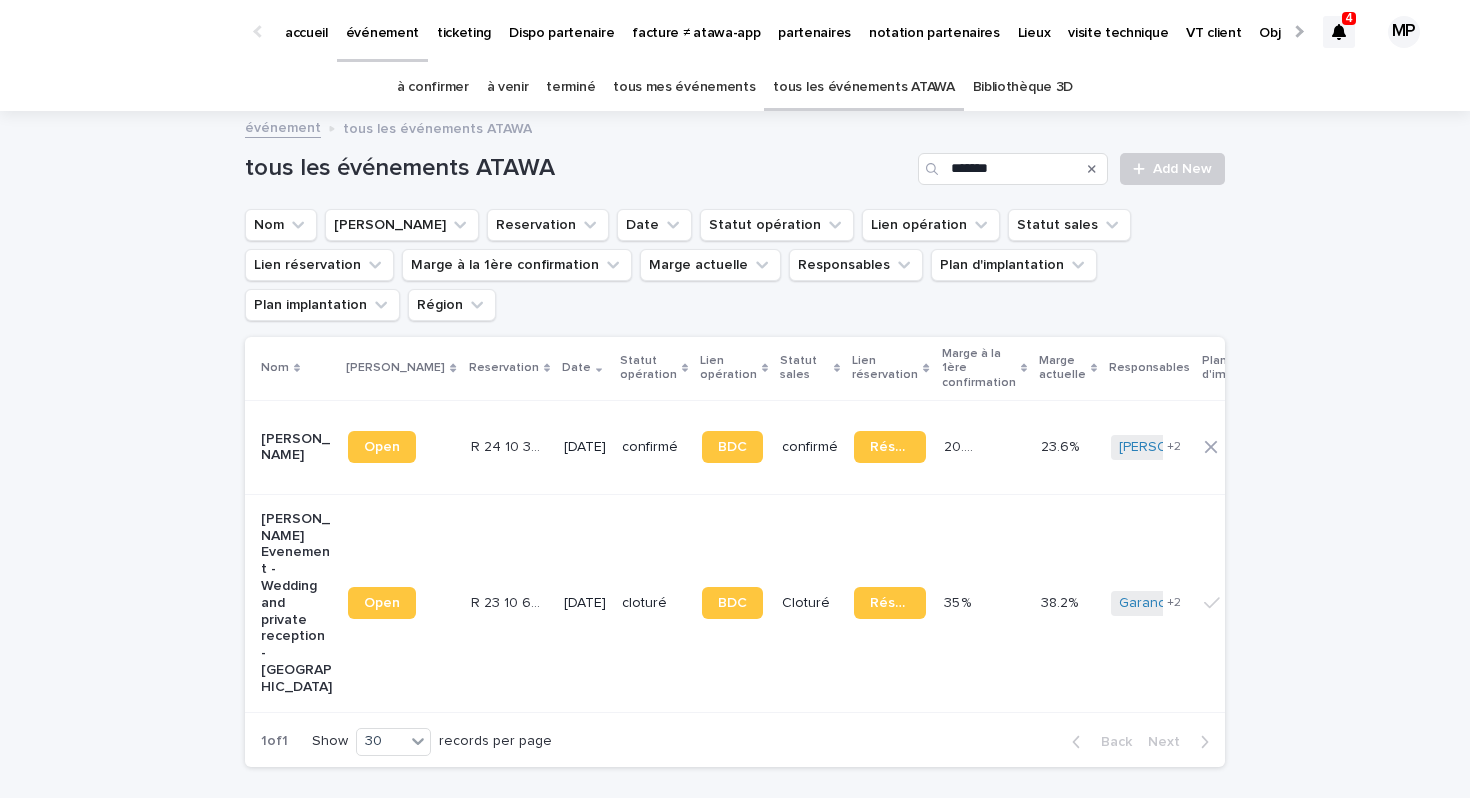 click on "Benjamin Mas - Mariage - Chambly" at bounding box center [296, 448] 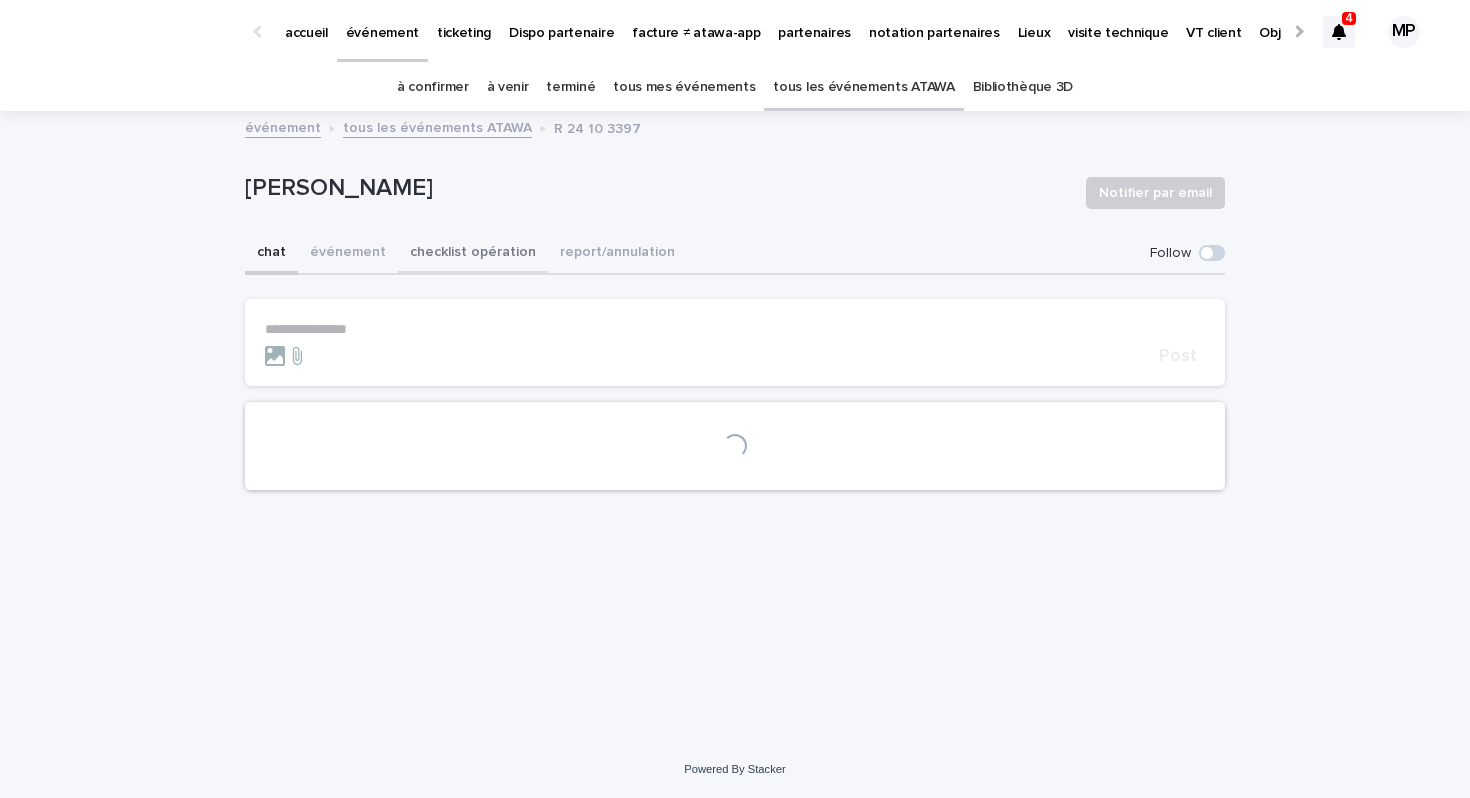 click on "checklist opération" at bounding box center [473, 254] 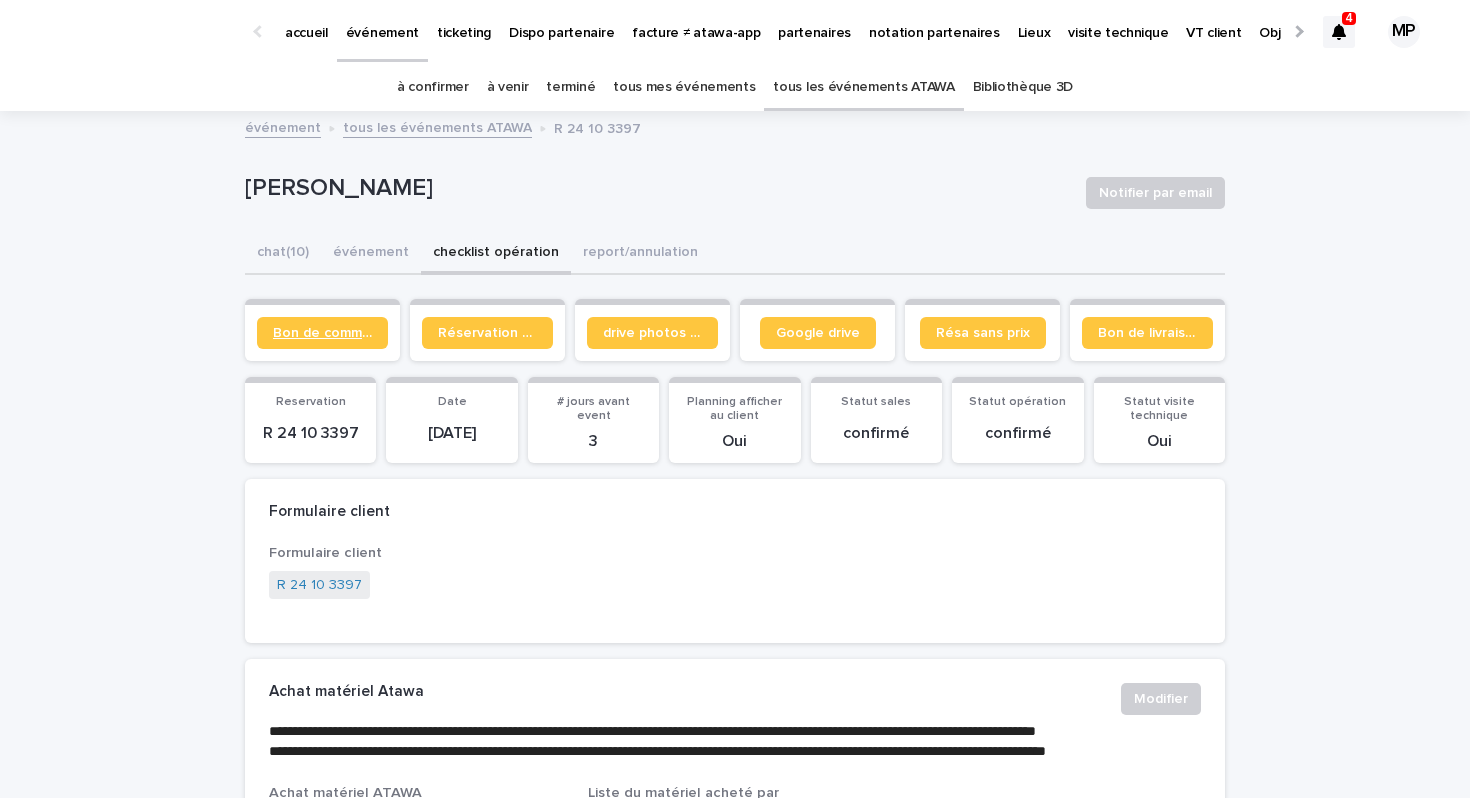 click on "Bon de commande" at bounding box center (322, 333) 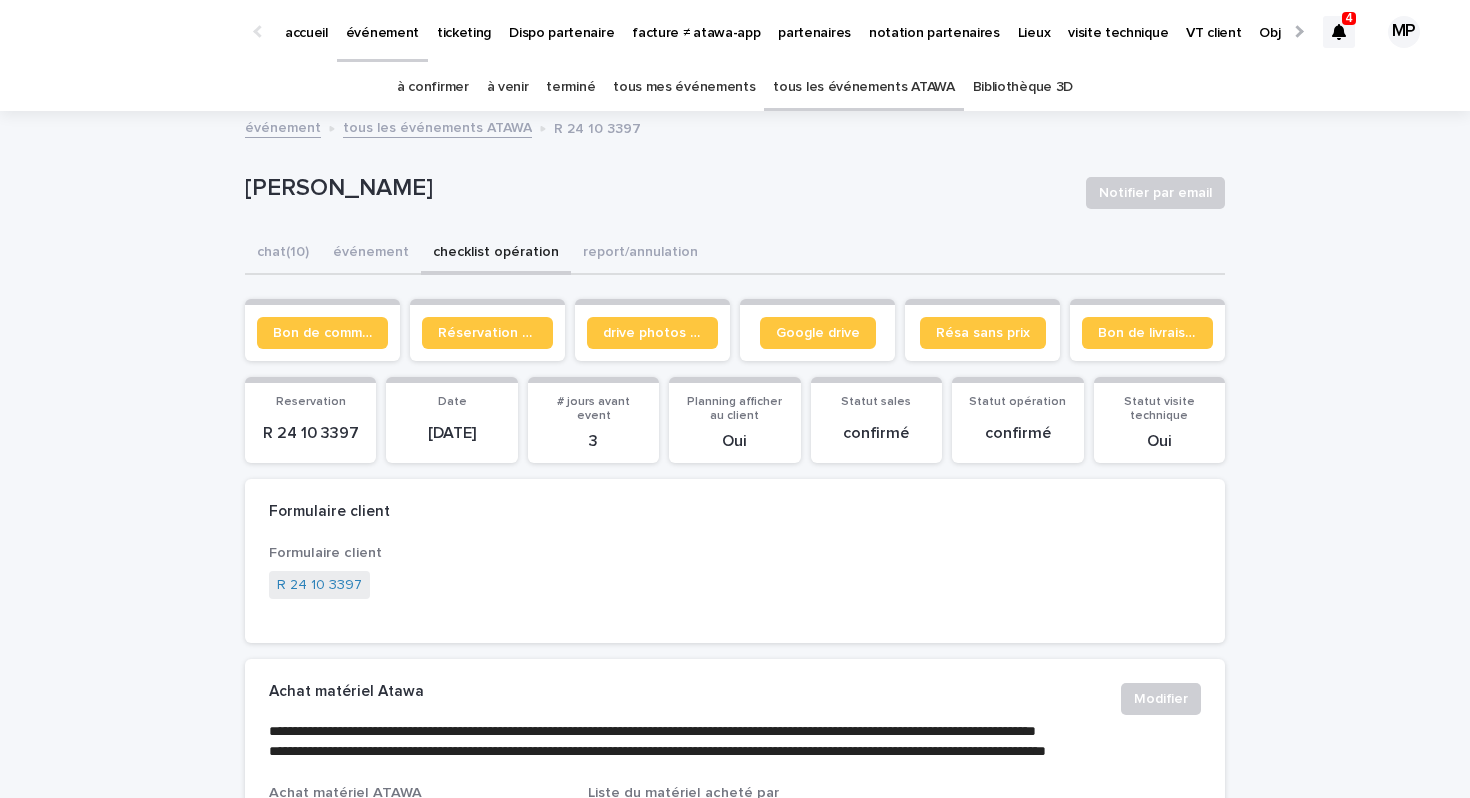 click on "tous les événements ATAWA" at bounding box center [863, 87] 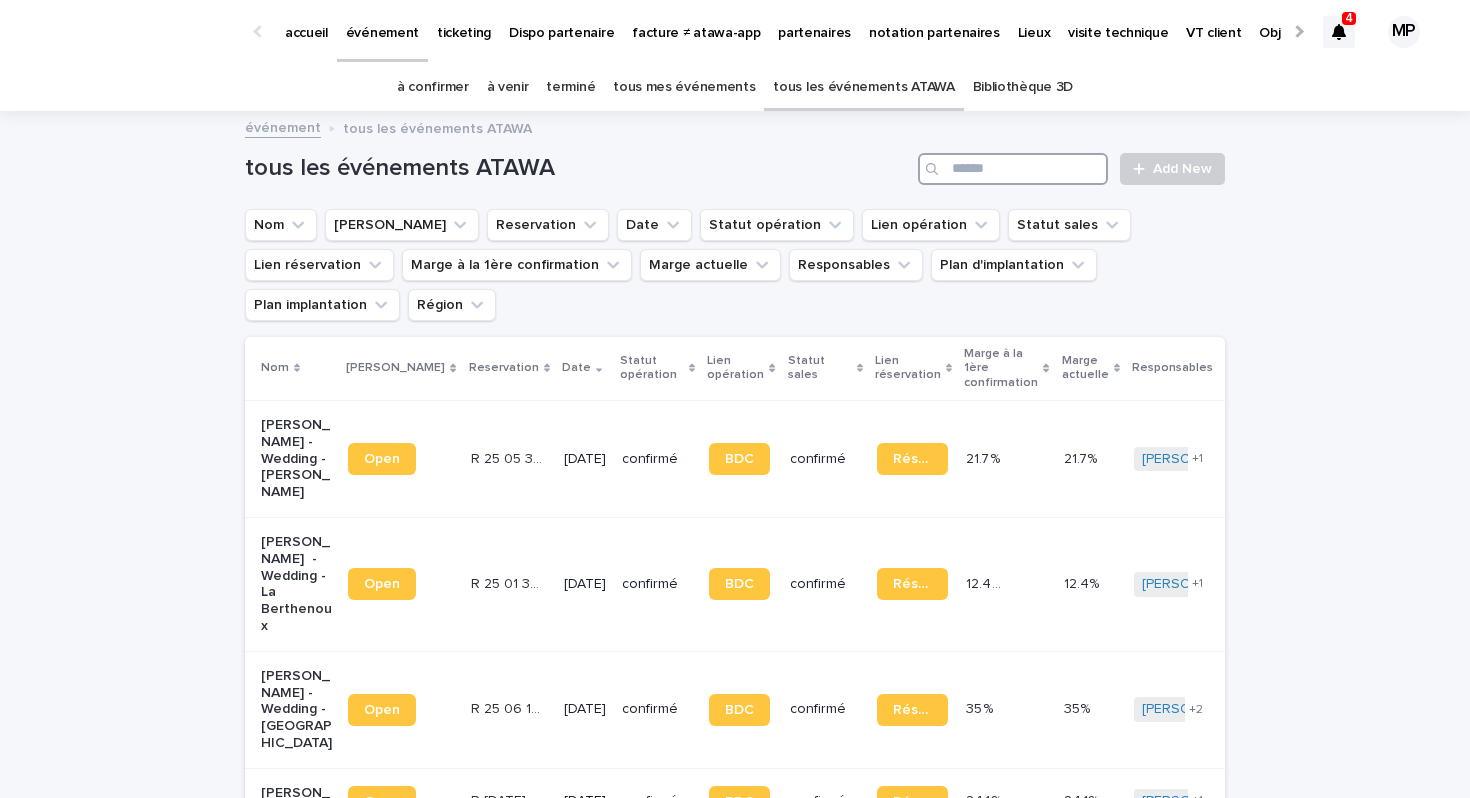 click at bounding box center (1013, 169) 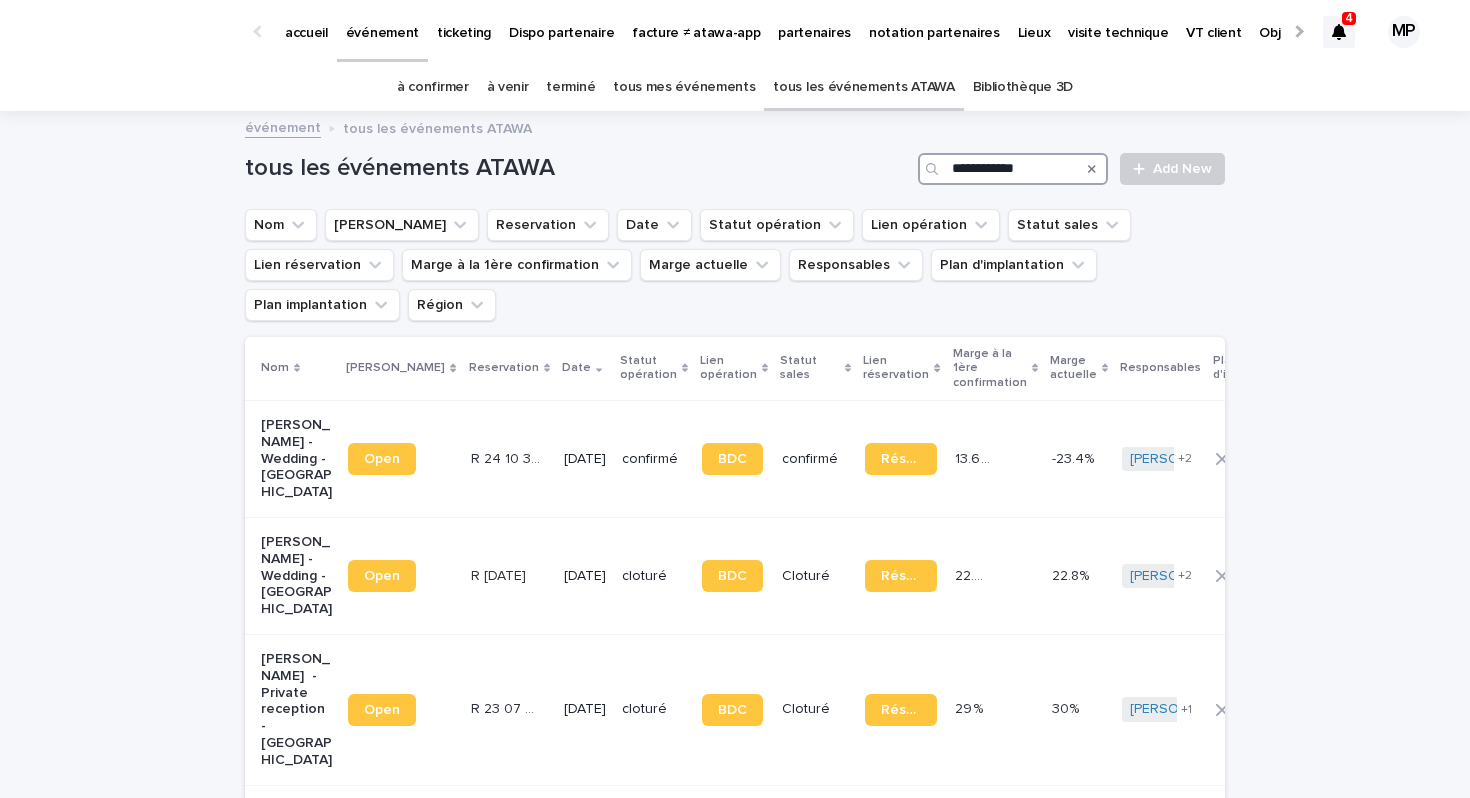 click on "**********" at bounding box center [1013, 169] 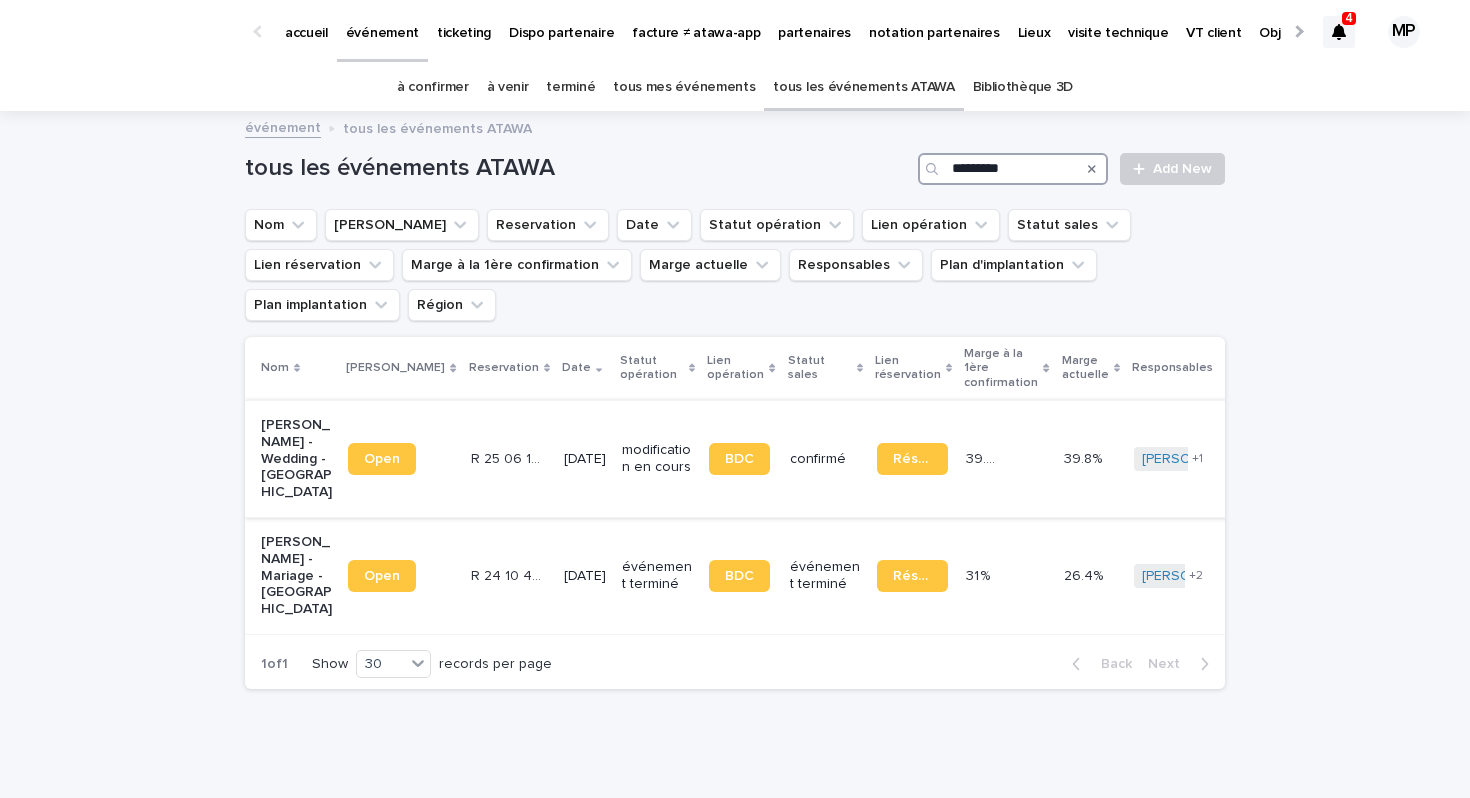 type on "*********" 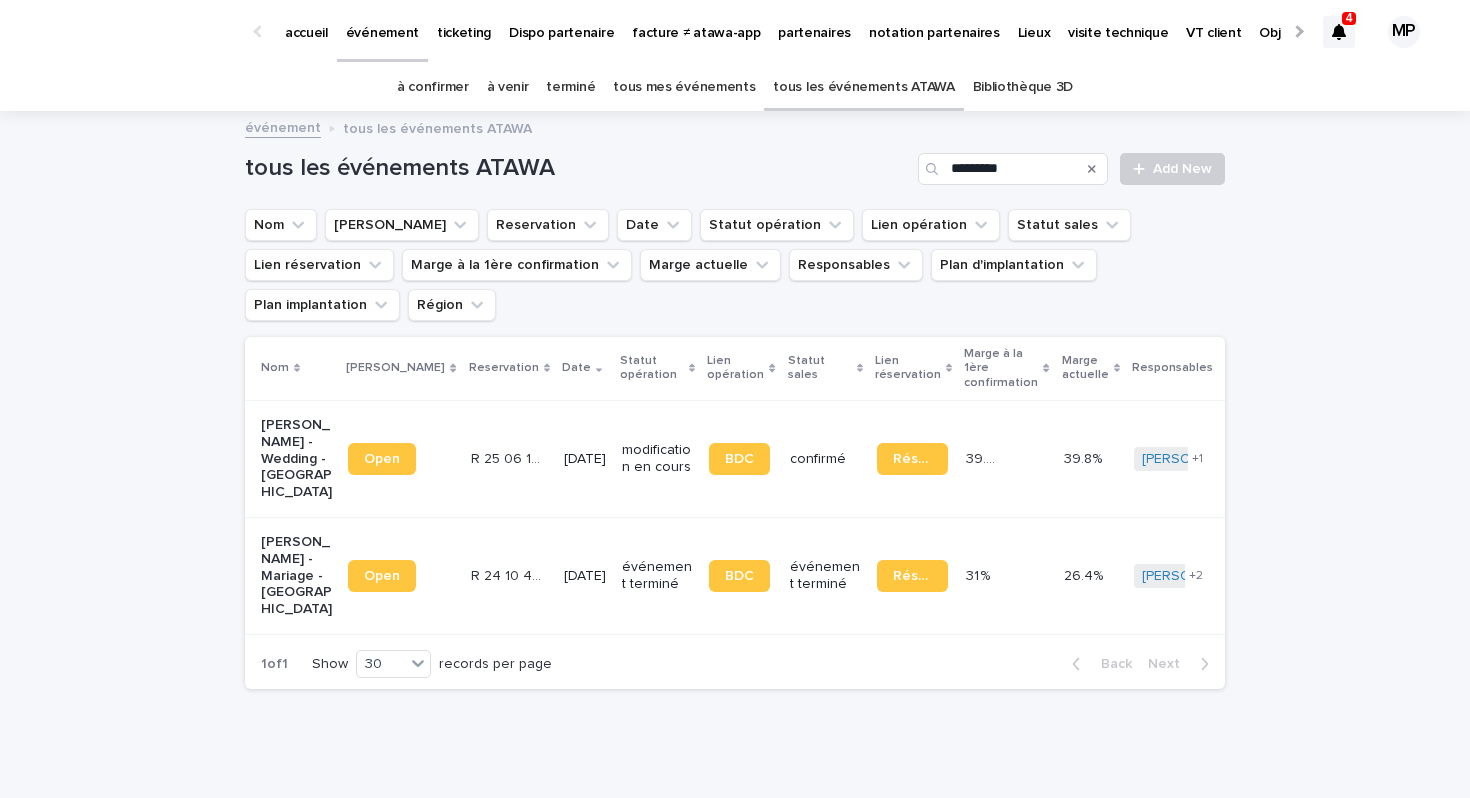 click on "Héloïse Goy - Wedding - les trois lacs" at bounding box center [296, 459] 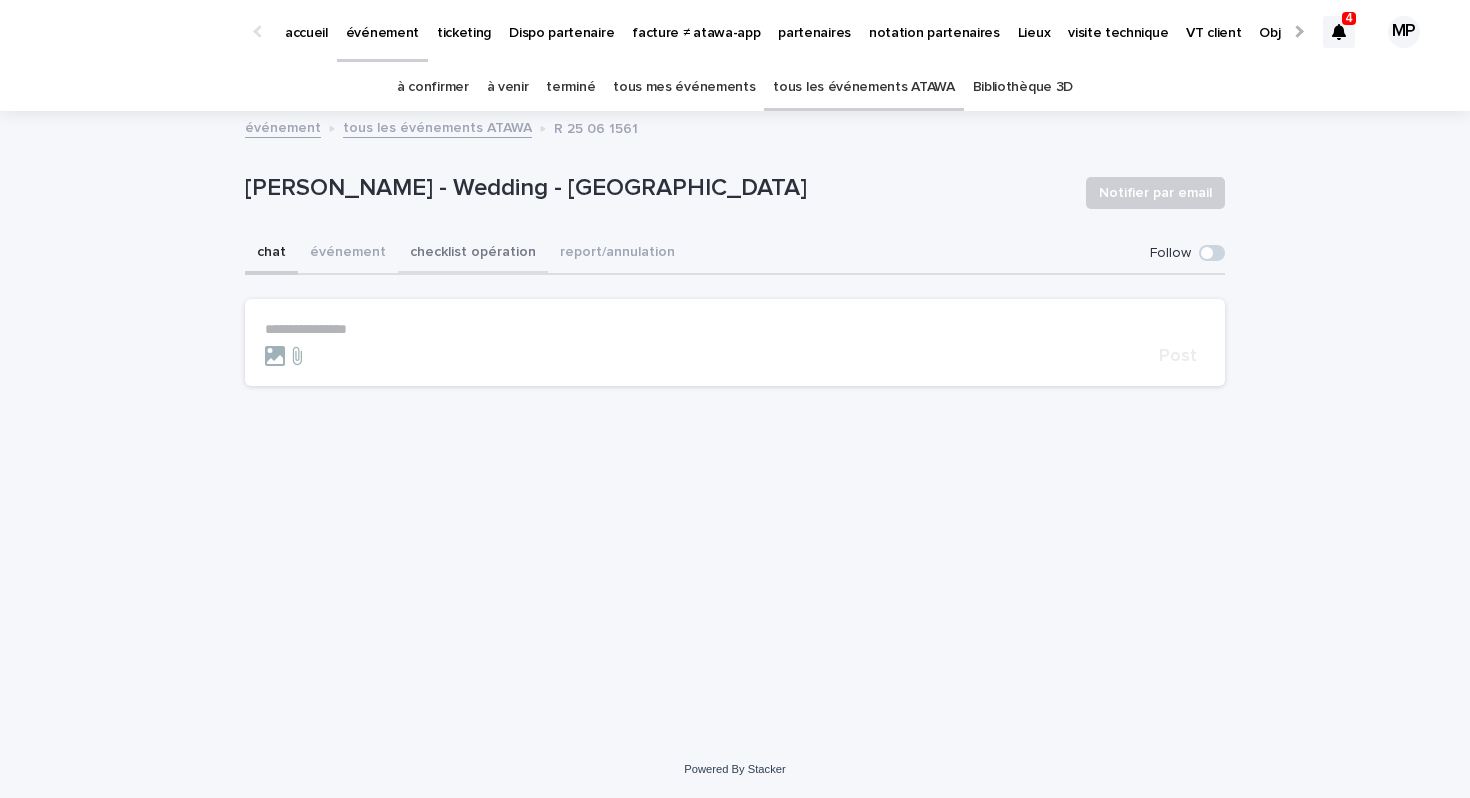 click on "checklist opération" at bounding box center [473, 254] 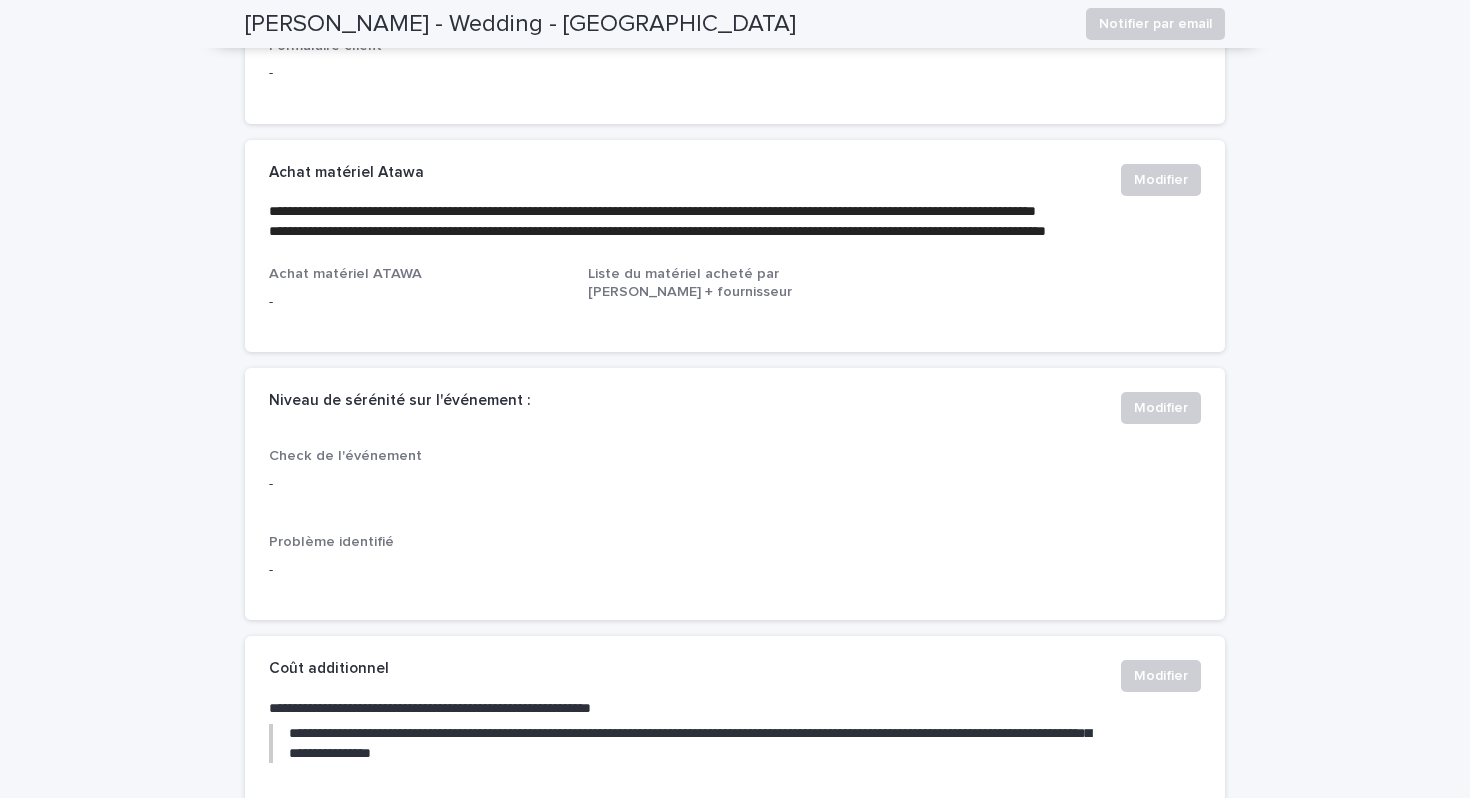 scroll, scrollTop: 0, scrollLeft: 0, axis: both 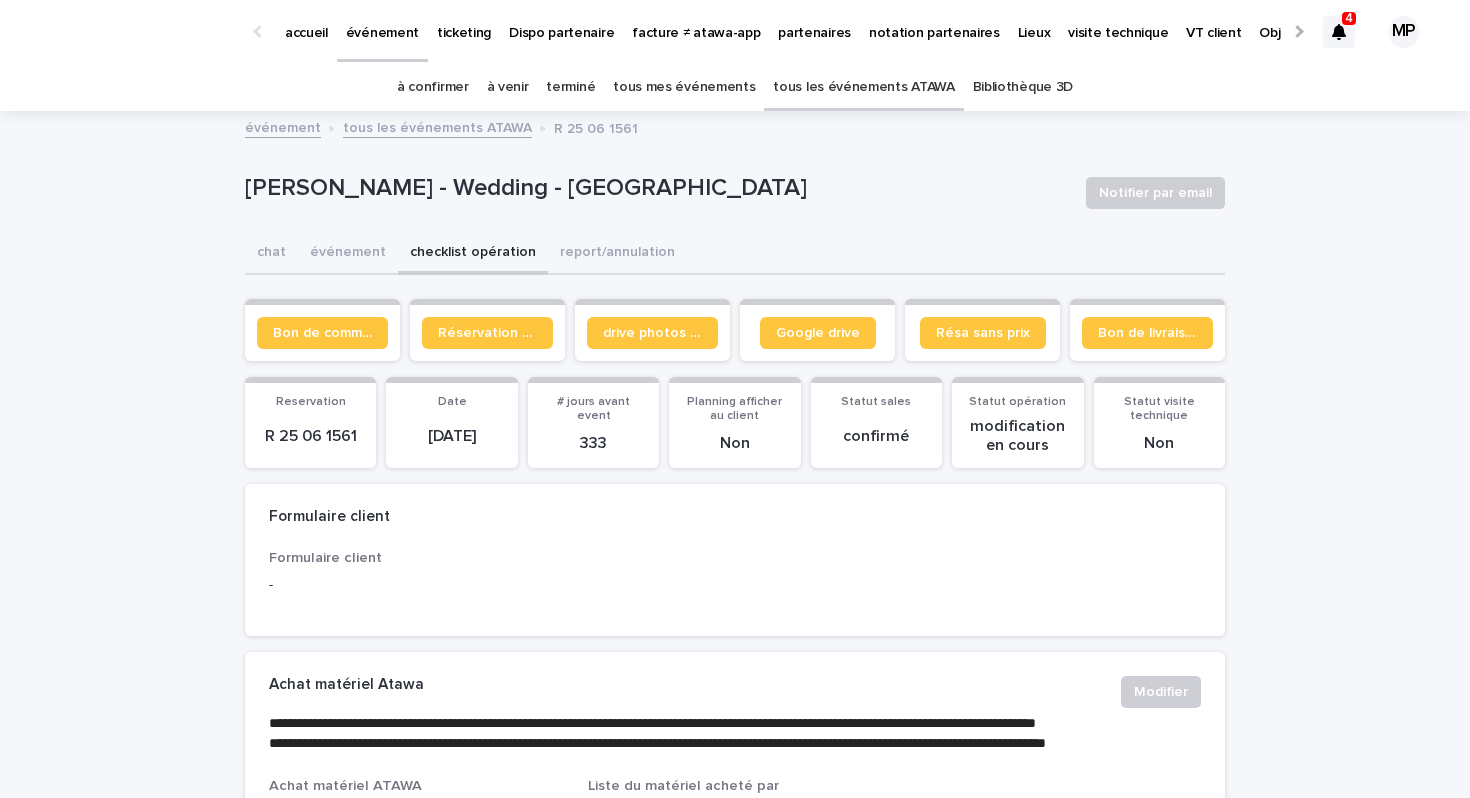 click on "Héloïse Goy - Wedding - les trois lacs" at bounding box center (657, 188) 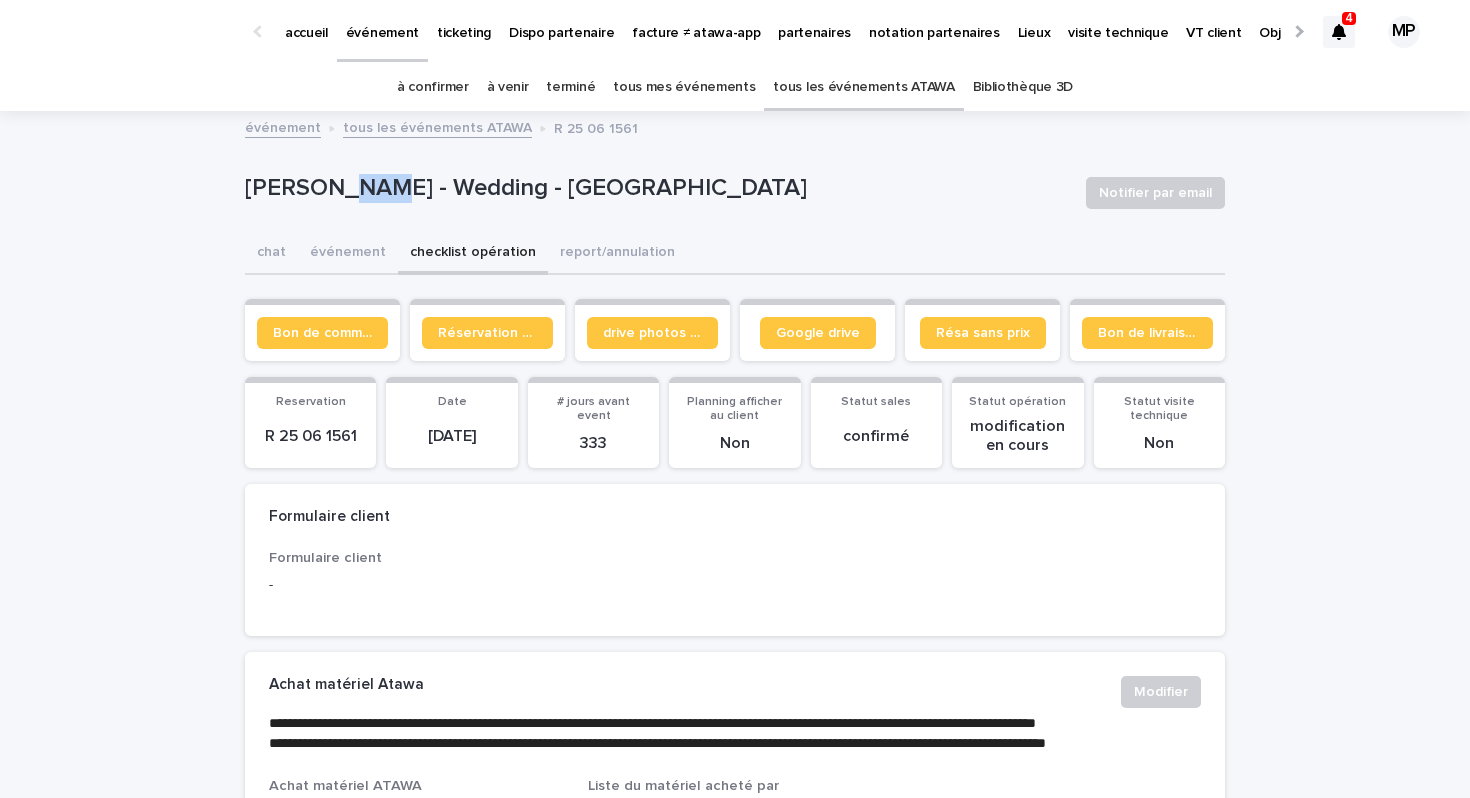click on "Héloïse Goy - Wedding - les trois lacs" at bounding box center (657, 188) 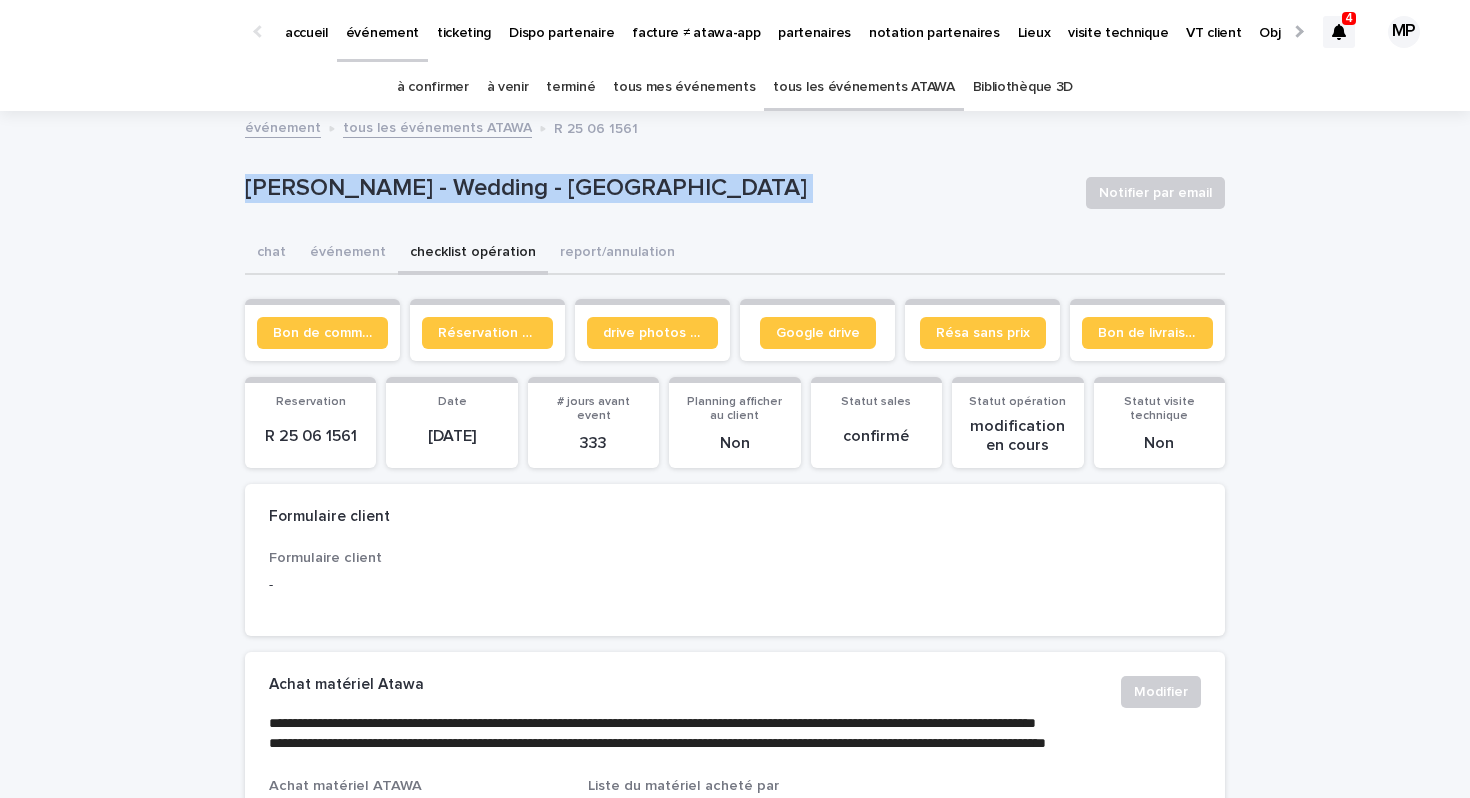 click on "Héloïse Goy - Wedding - les trois lacs" at bounding box center (657, 188) 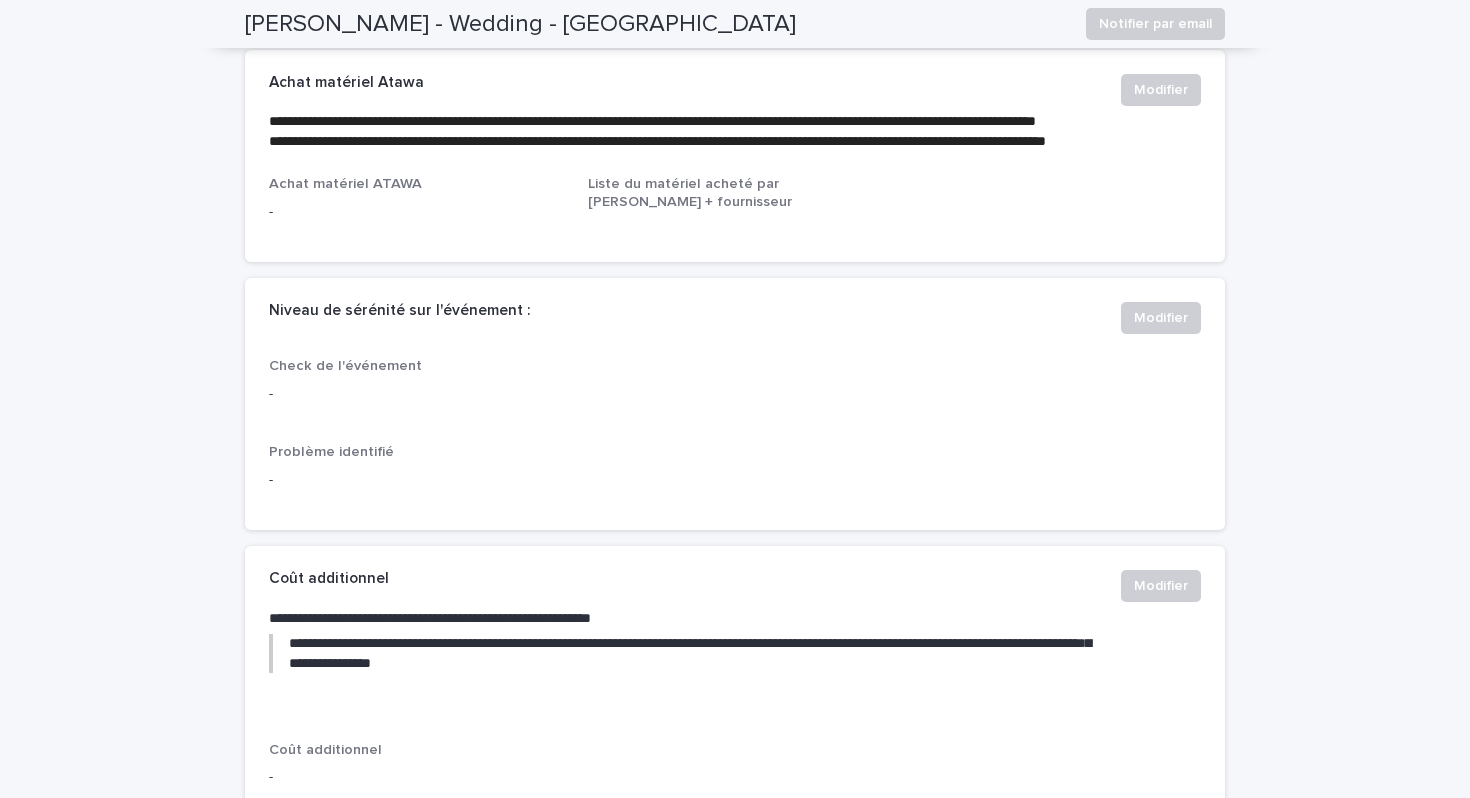 scroll, scrollTop: 0, scrollLeft: 0, axis: both 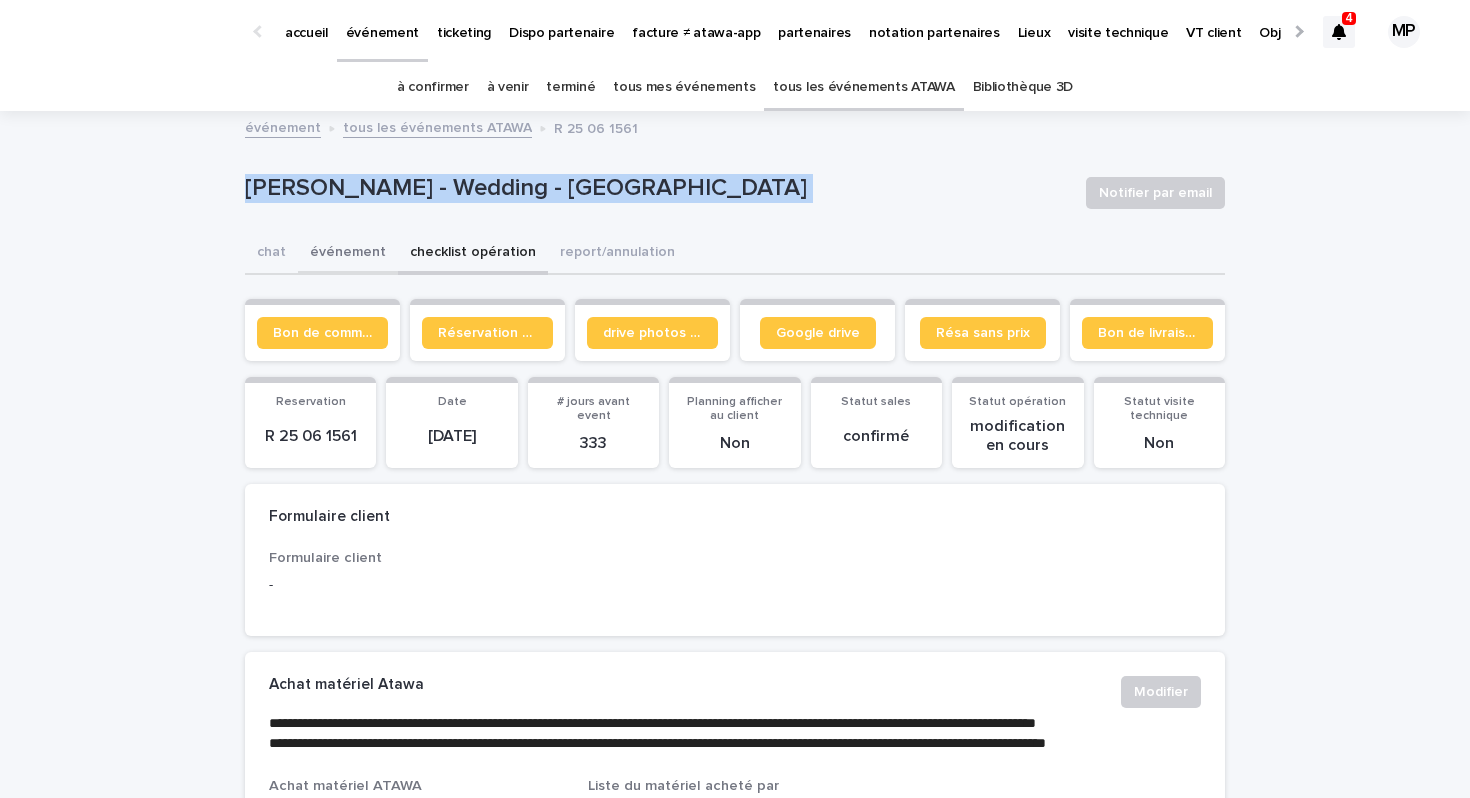 click on "événement" at bounding box center (348, 254) 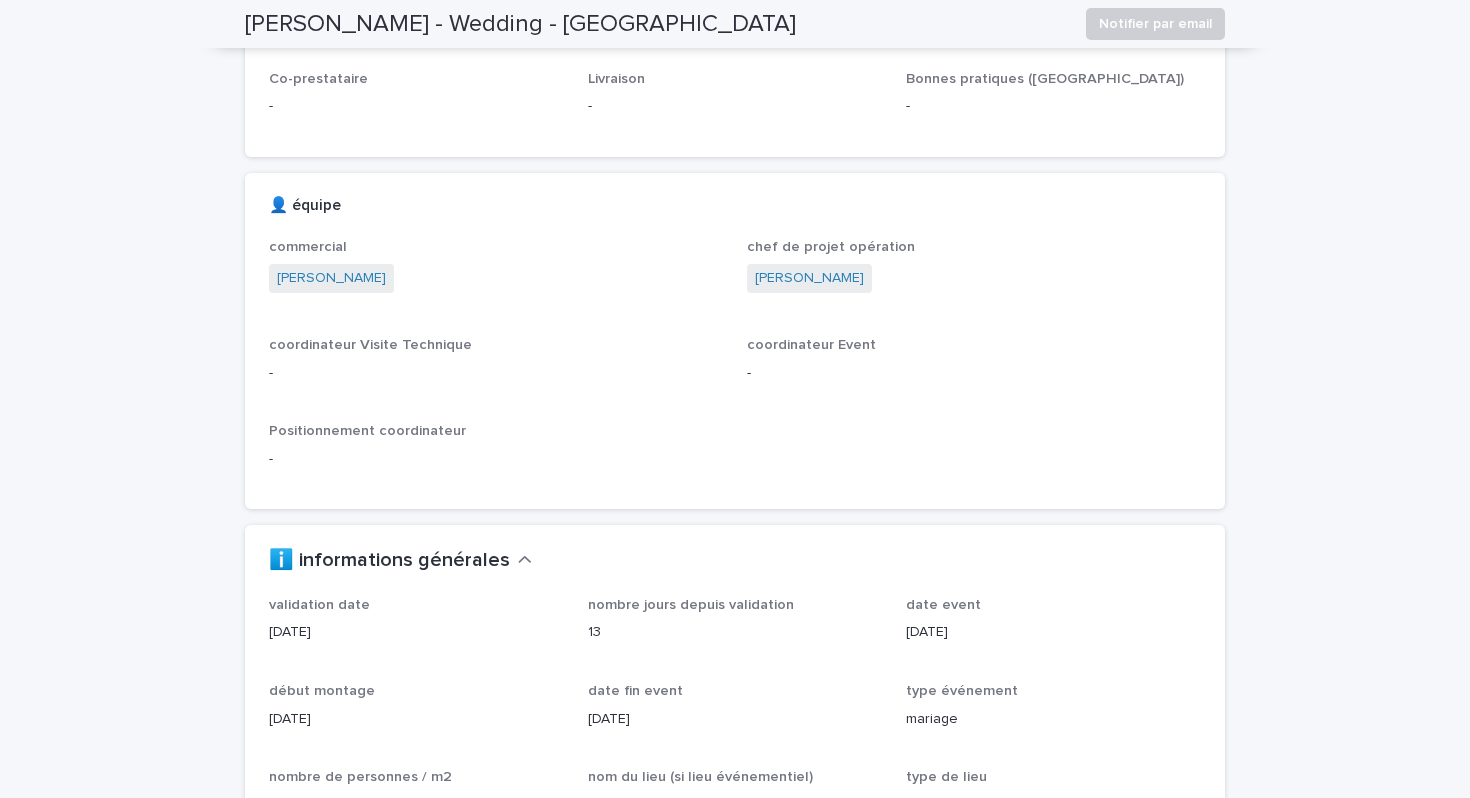 scroll, scrollTop: 747, scrollLeft: 0, axis: vertical 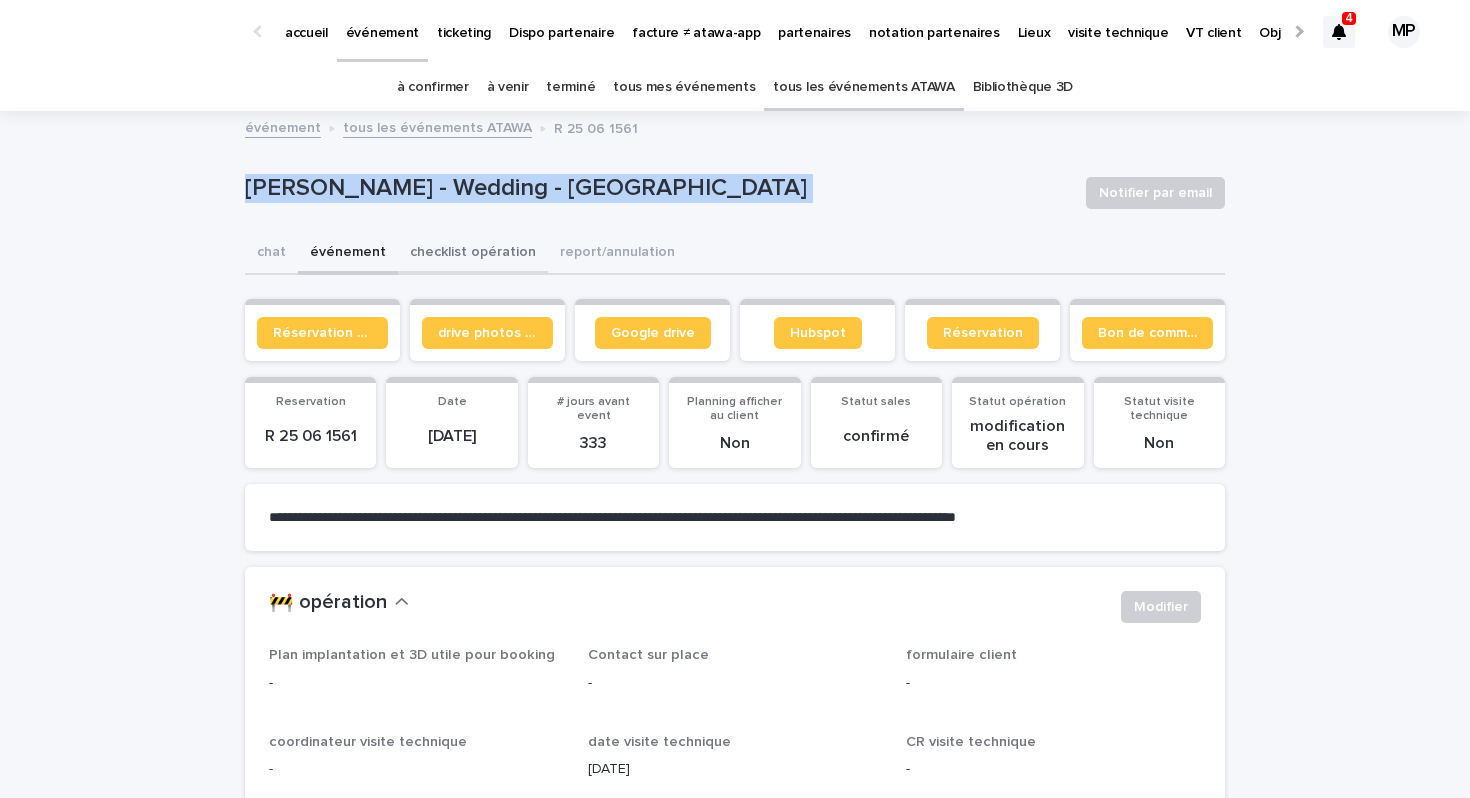 drag, startPoint x: 486, startPoint y: 250, endPoint x: 483, endPoint y: 271, distance: 21.213203 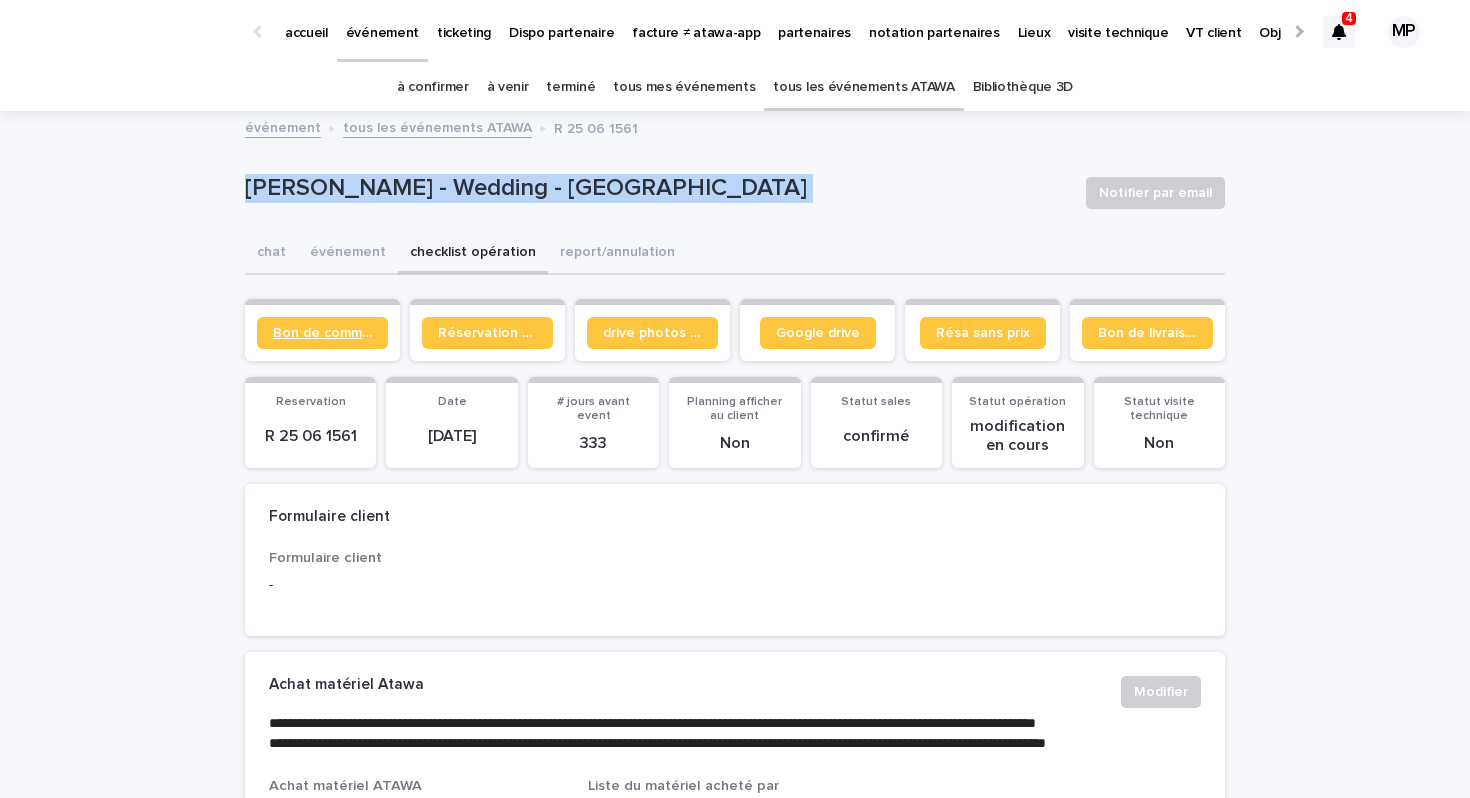 click on "Bon de commande" at bounding box center (322, 333) 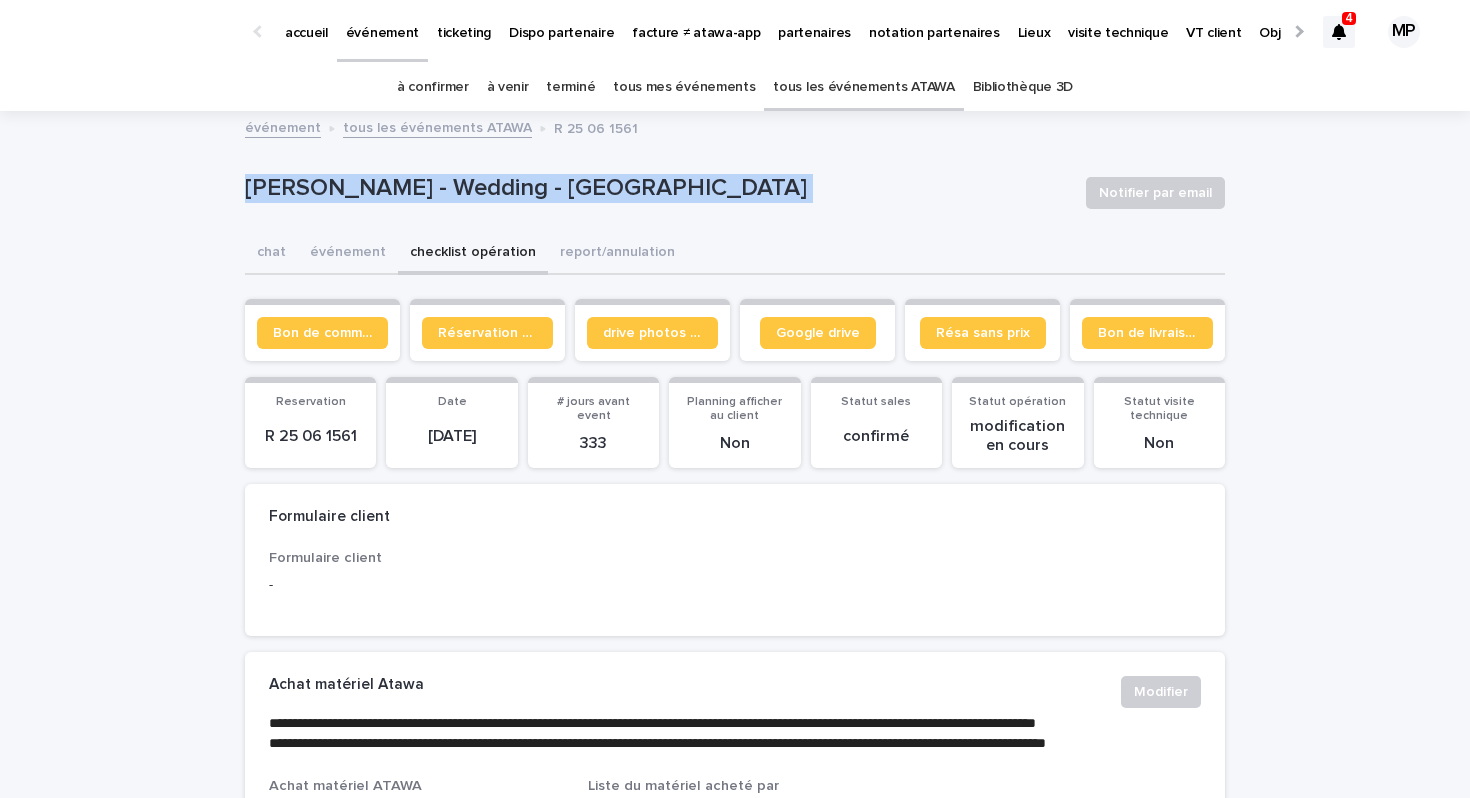click on "tous les événements ATAWA" at bounding box center (863, 87) 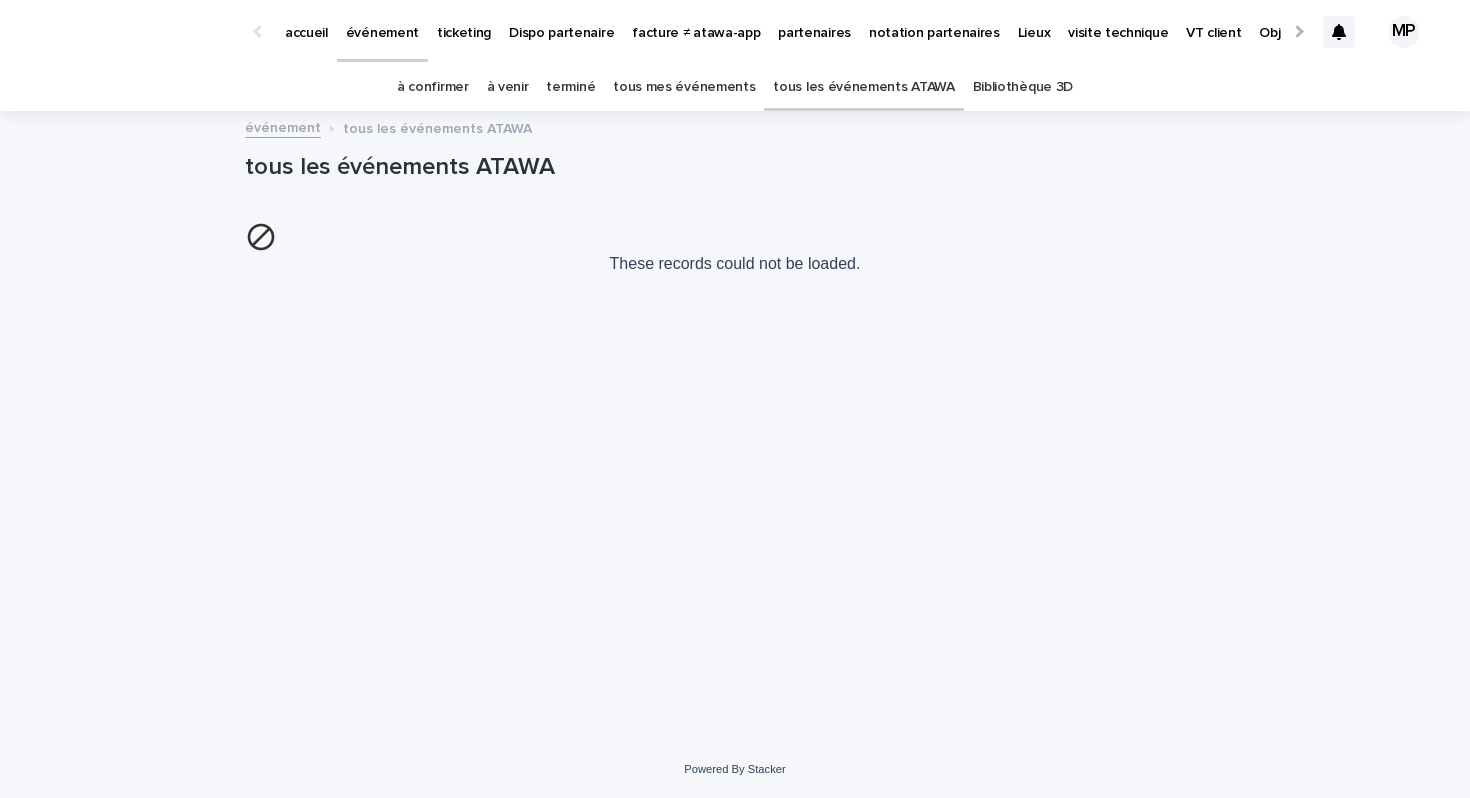 click on "tous les événements ATAWA" at bounding box center (863, 87) 